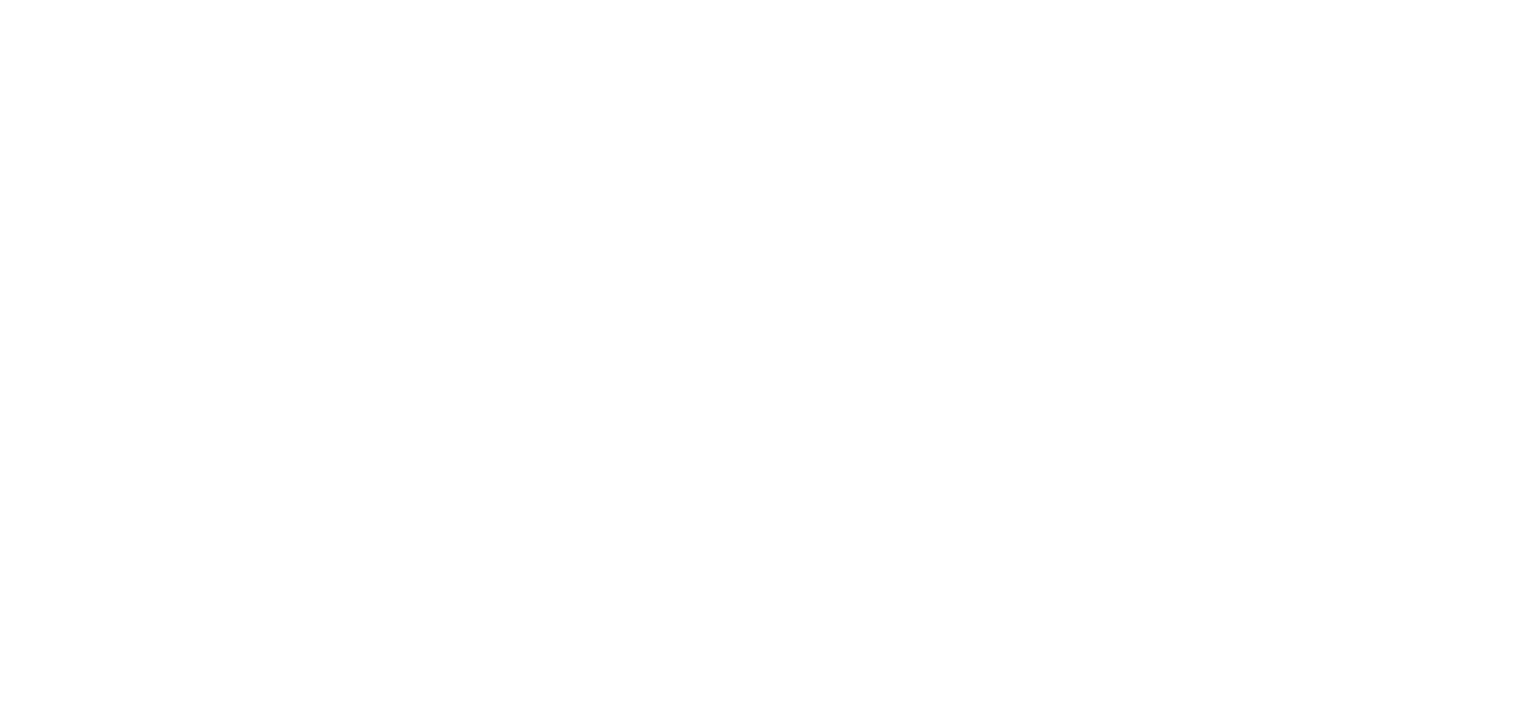 scroll, scrollTop: 0, scrollLeft: 0, axis: both 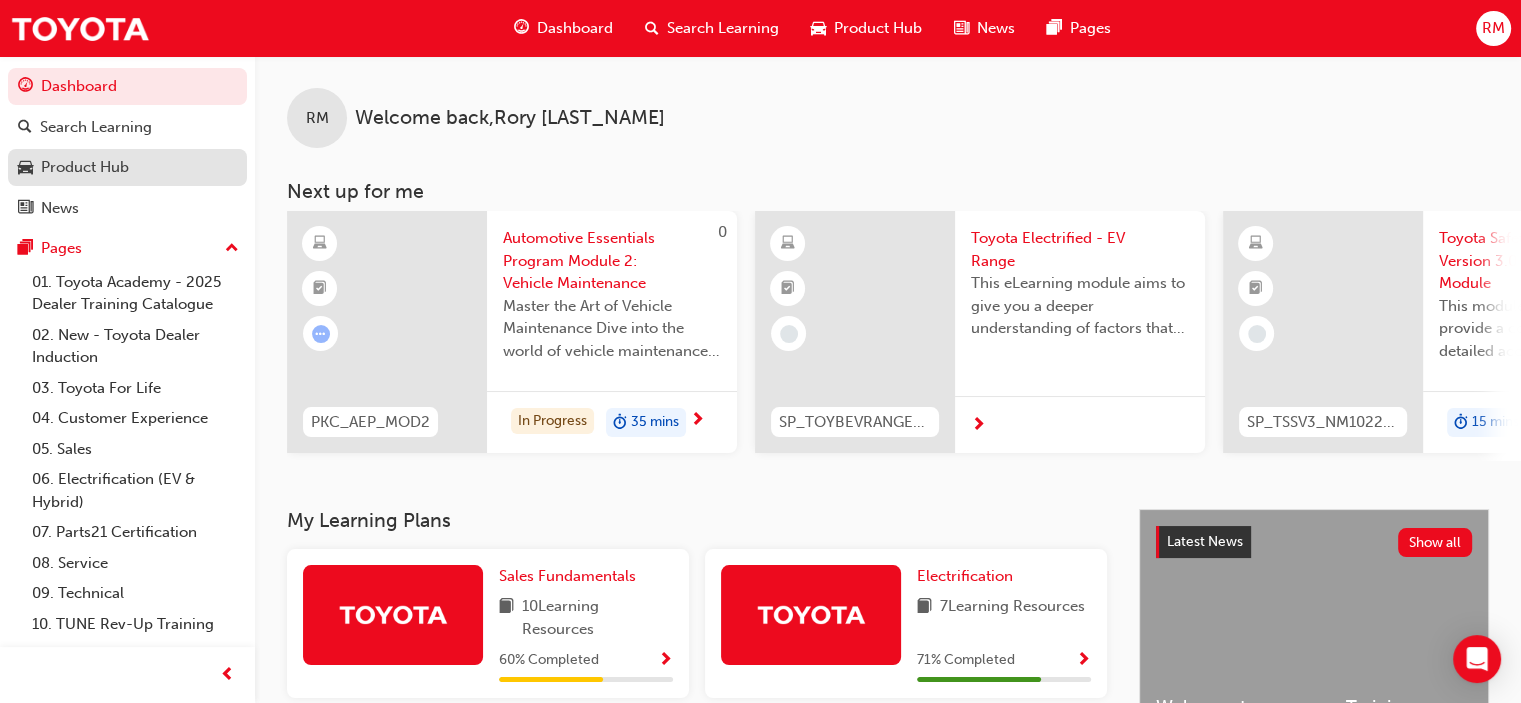 click on "Product Hub" at bounding box center (85, 167) 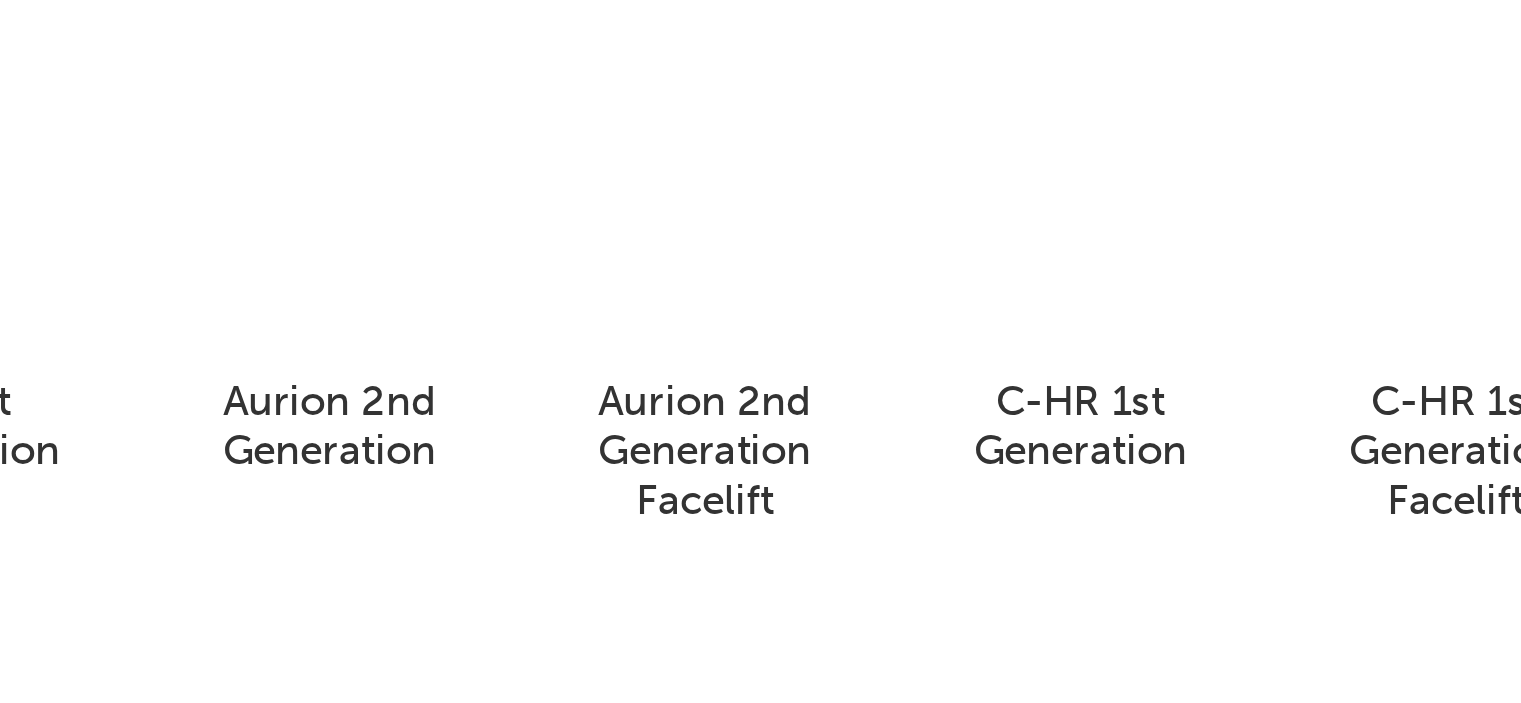 scroll, scrollTop: 847, scrollLeft: 0, axis: vertical 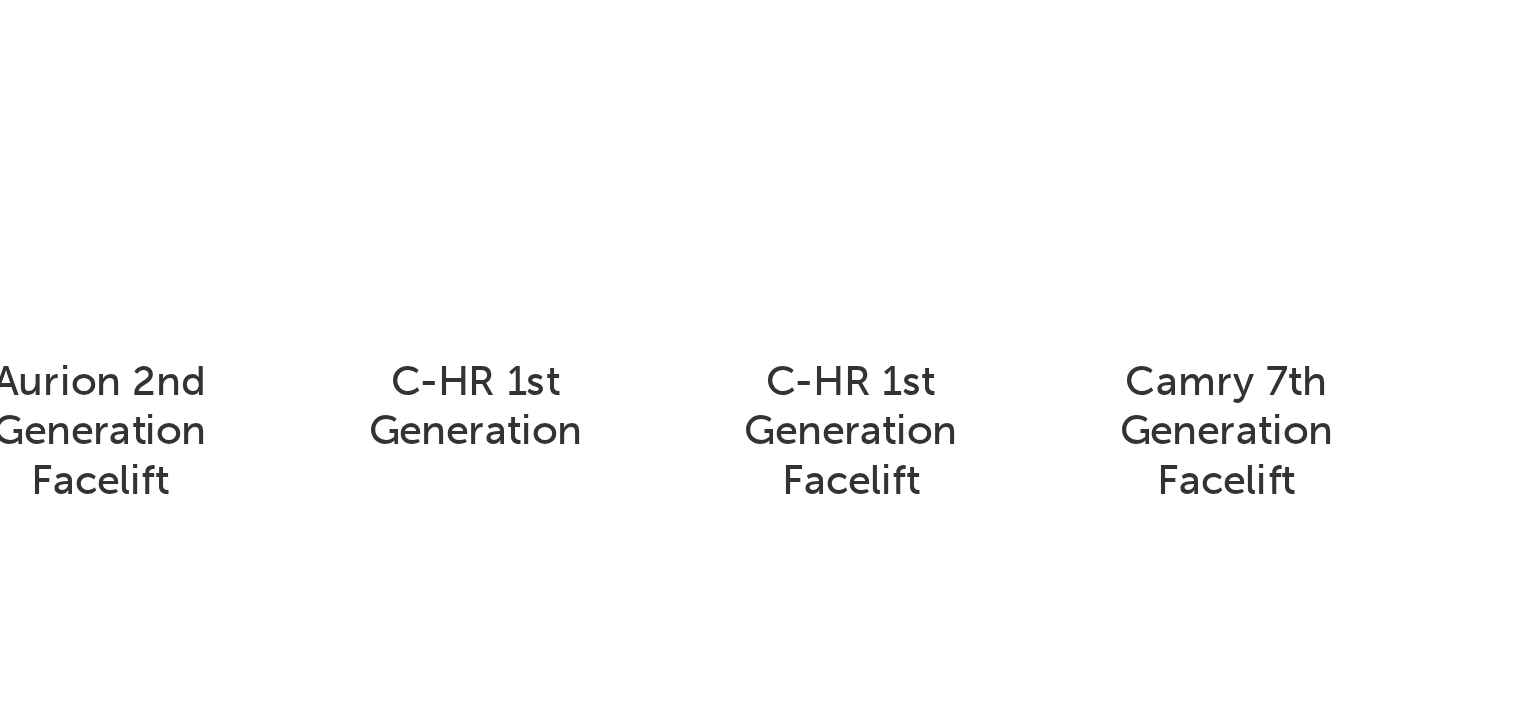 click at bounding box center [1008, 202] 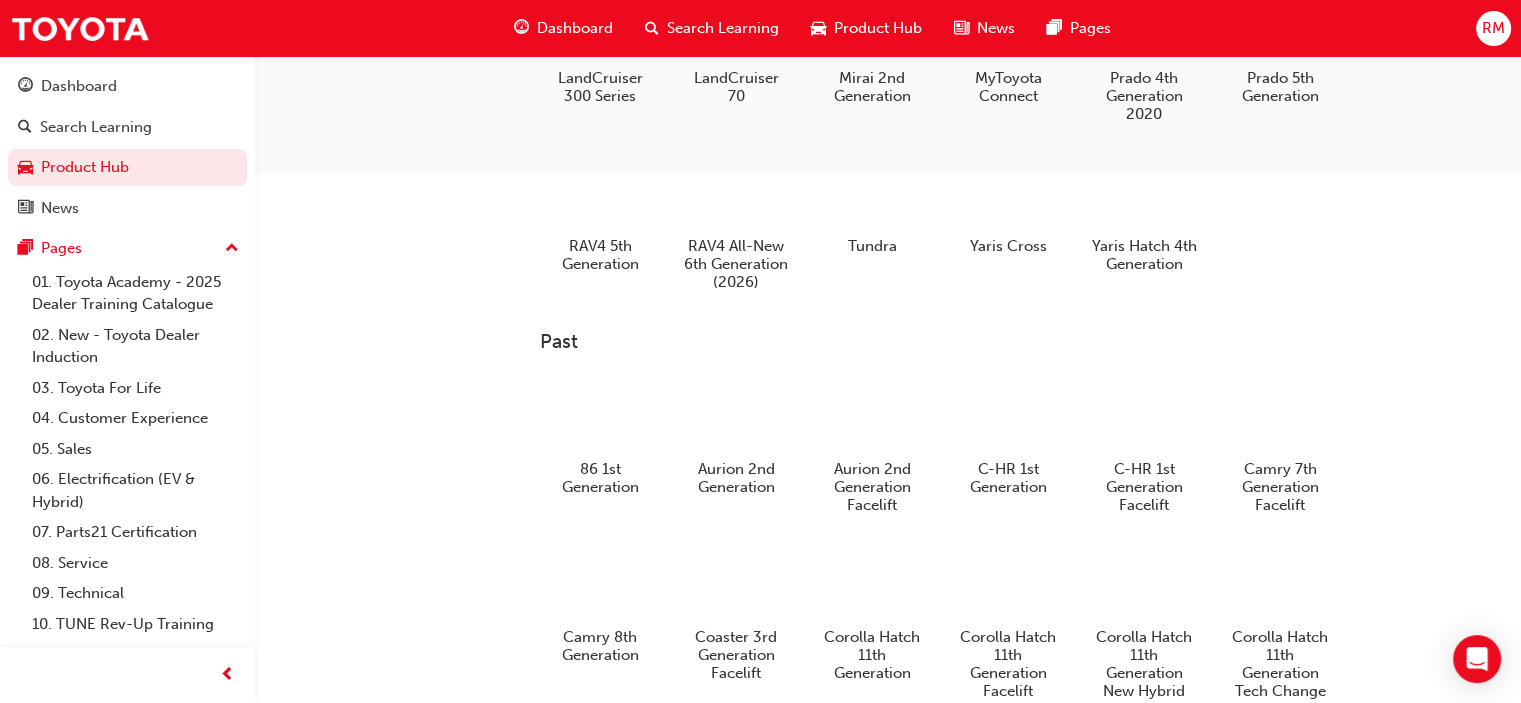 scroll, scrollTop: 664, scrollLeft: 0, axis: vertical 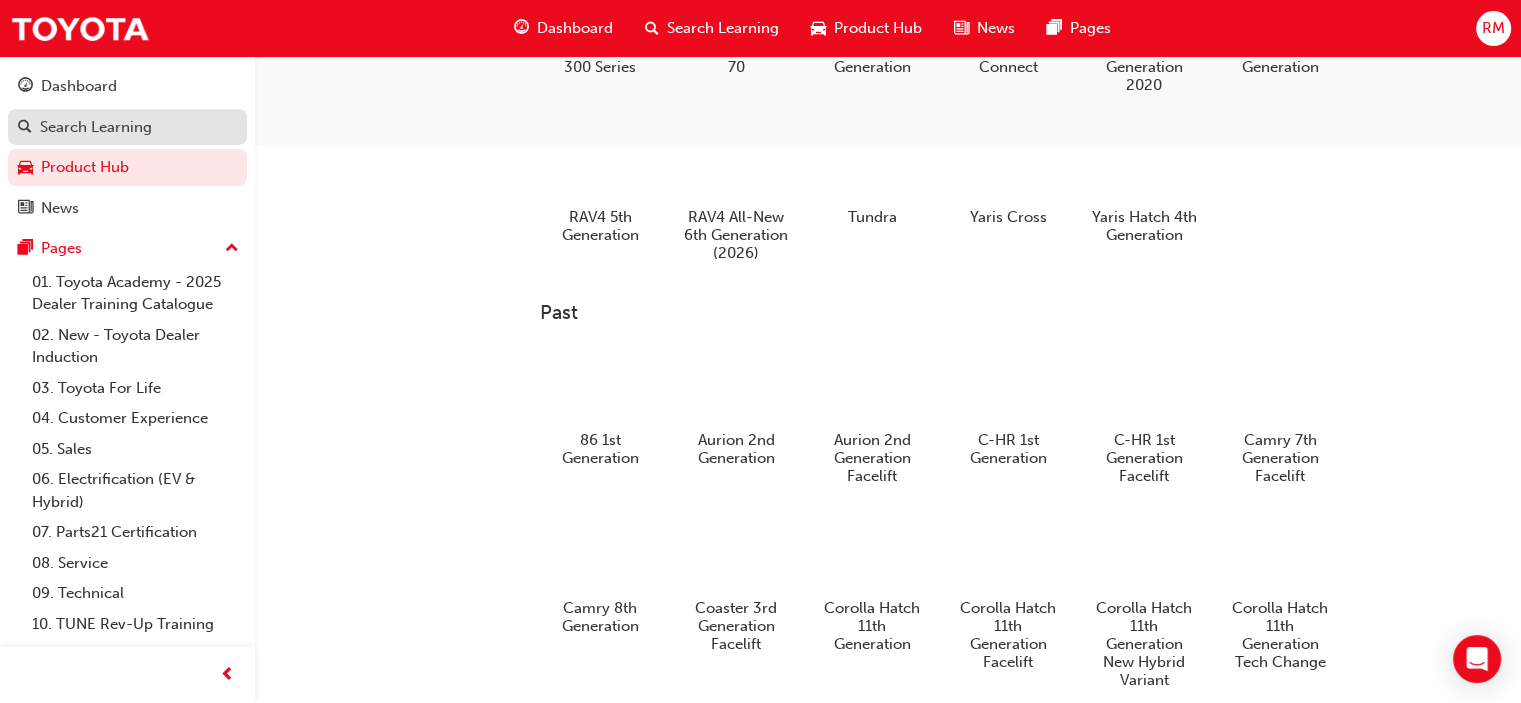 click on "Search Learning" at bounding box center [96, 127] 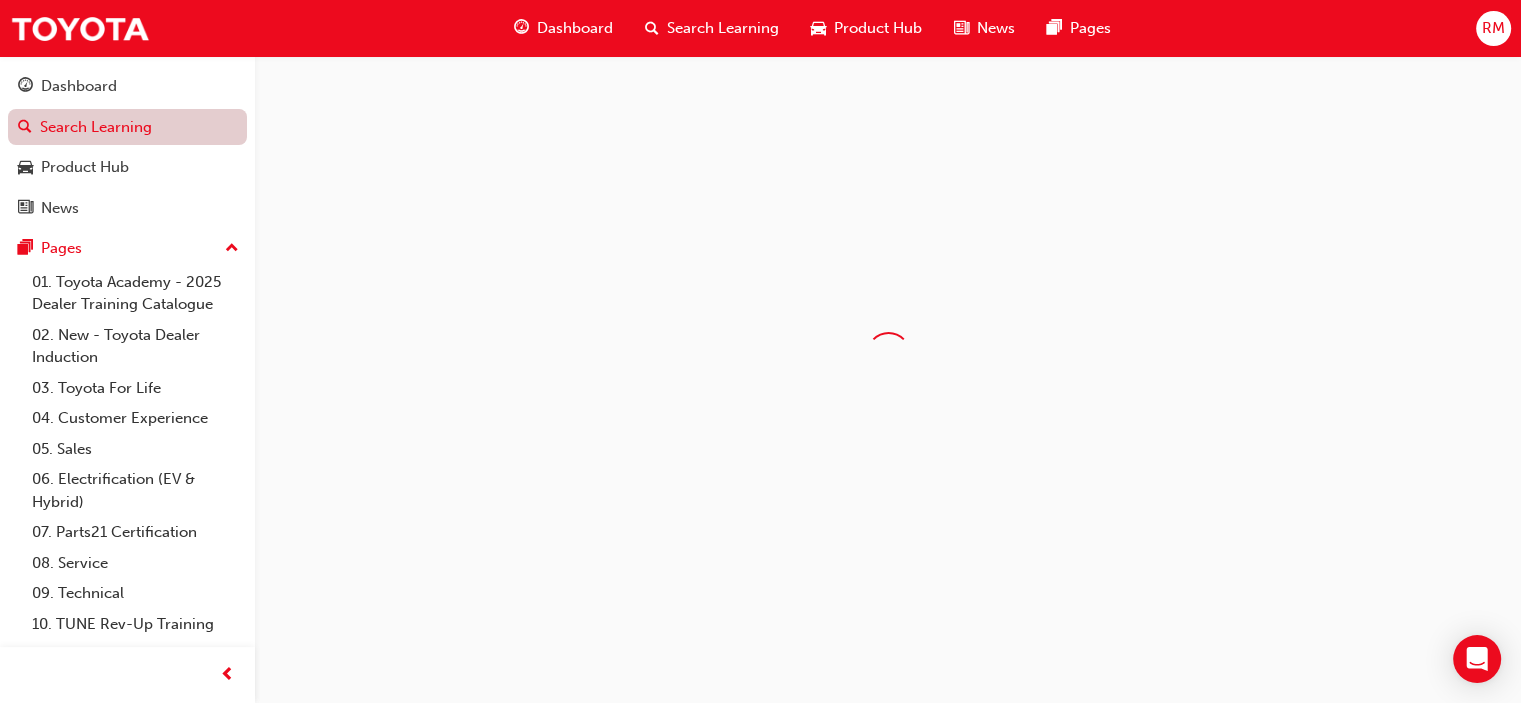 scroll, scrollTop: 0, scrollLeft: 0, axis: both 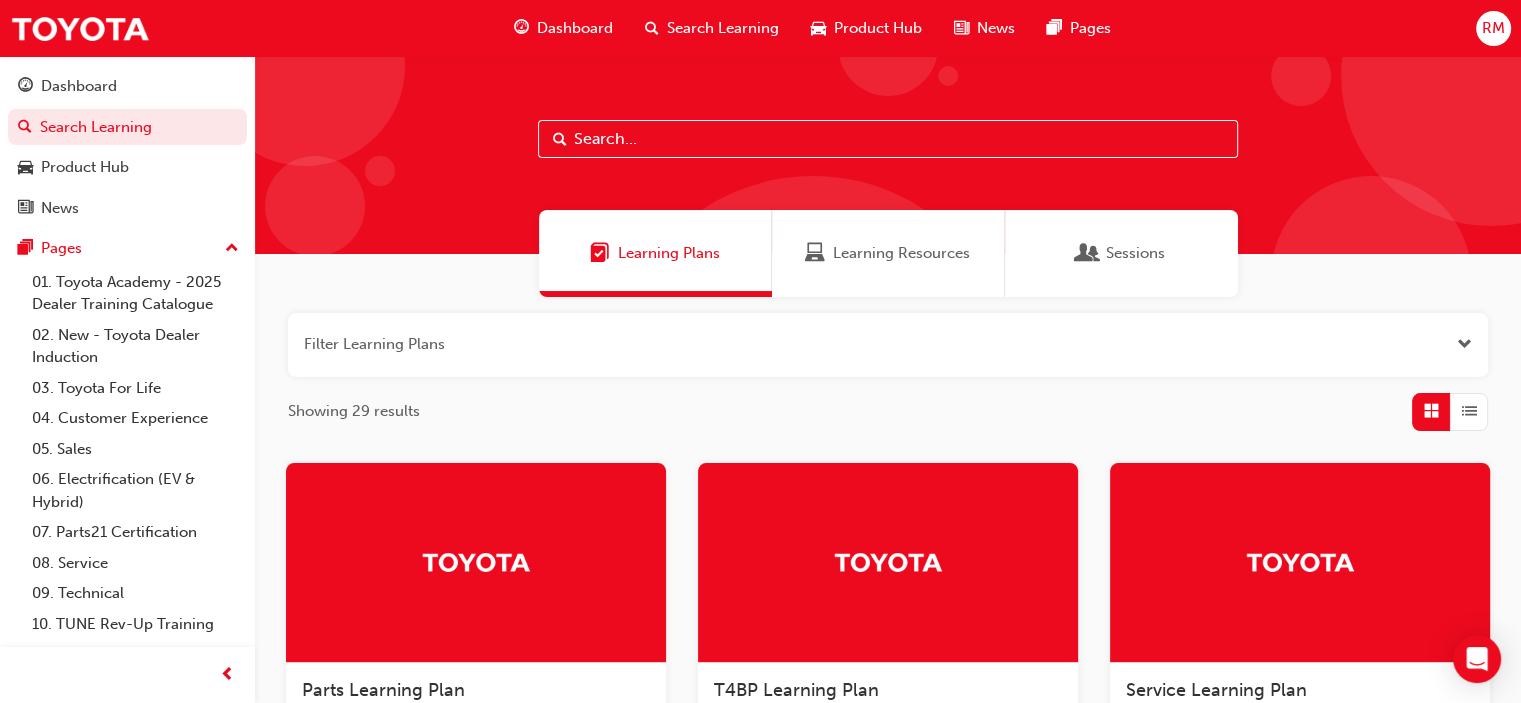 click at bounding box center (888, 155) 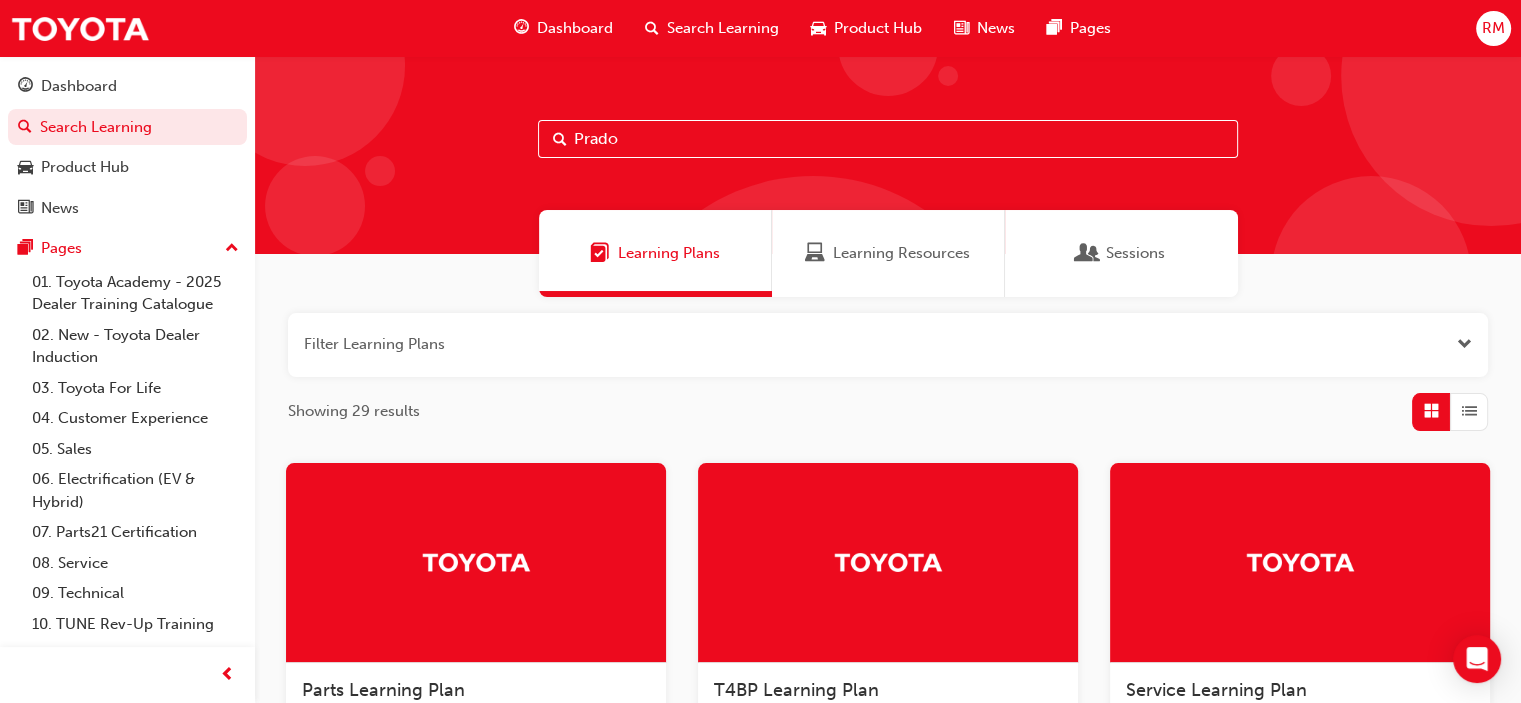 type on "Prado" 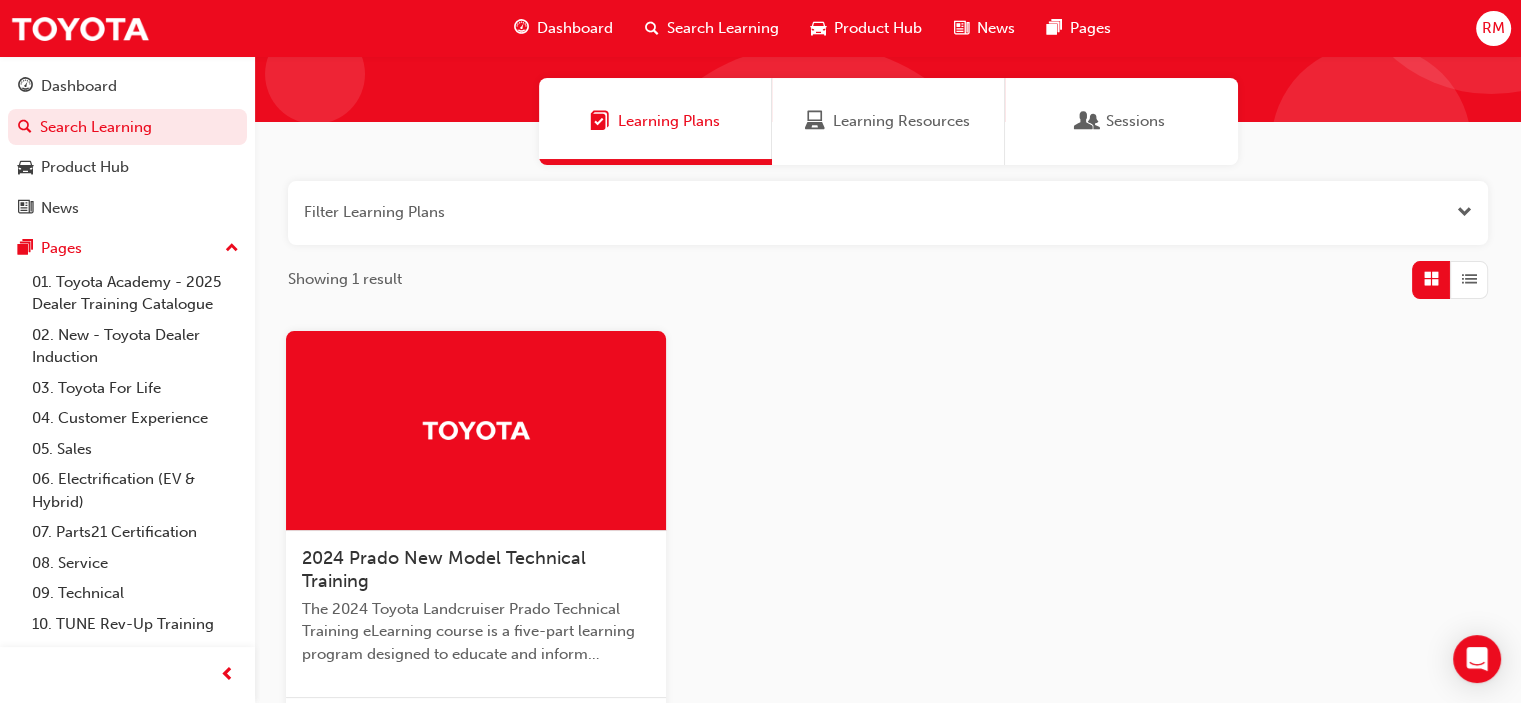 scroll, scrollTop: 147, scrollLeft: 0, axis: vertical 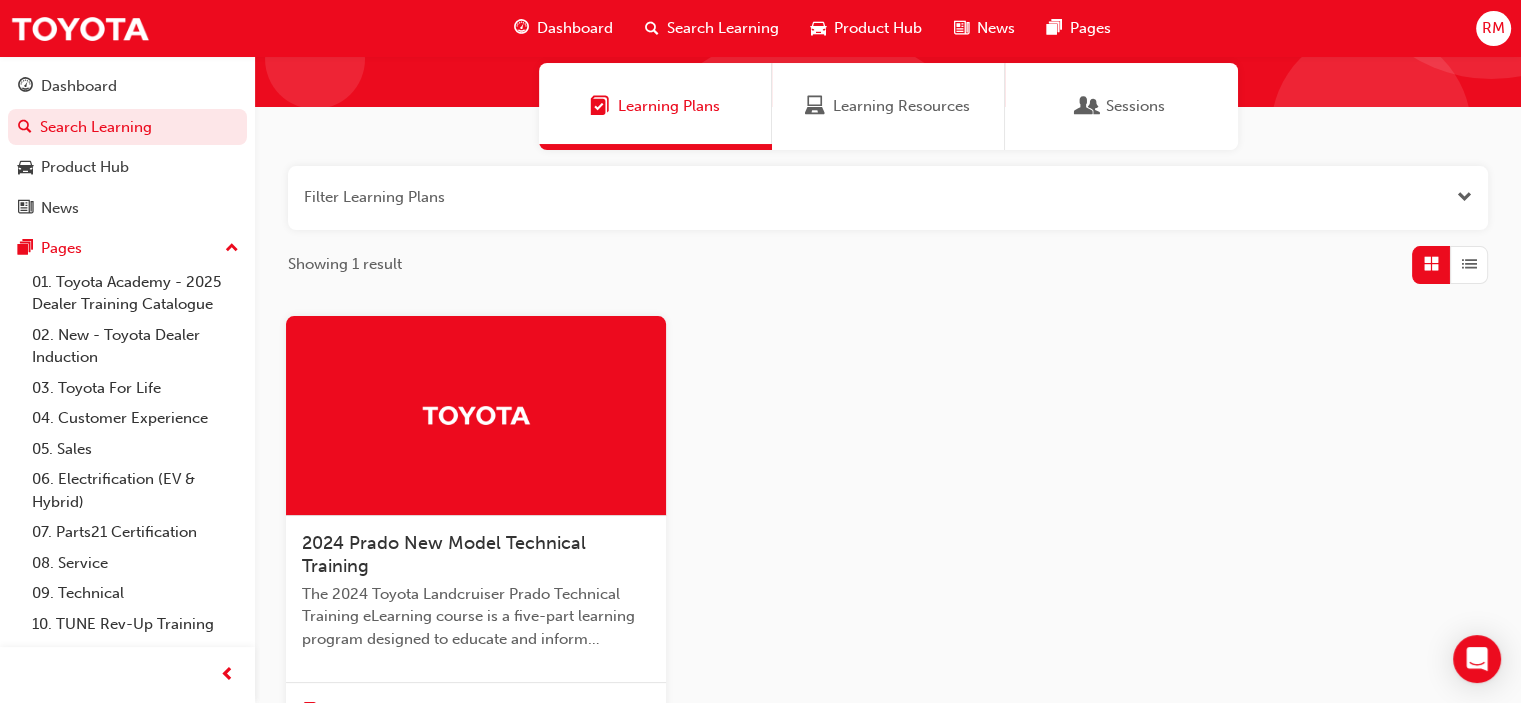 click at bounding box center (476, 416) 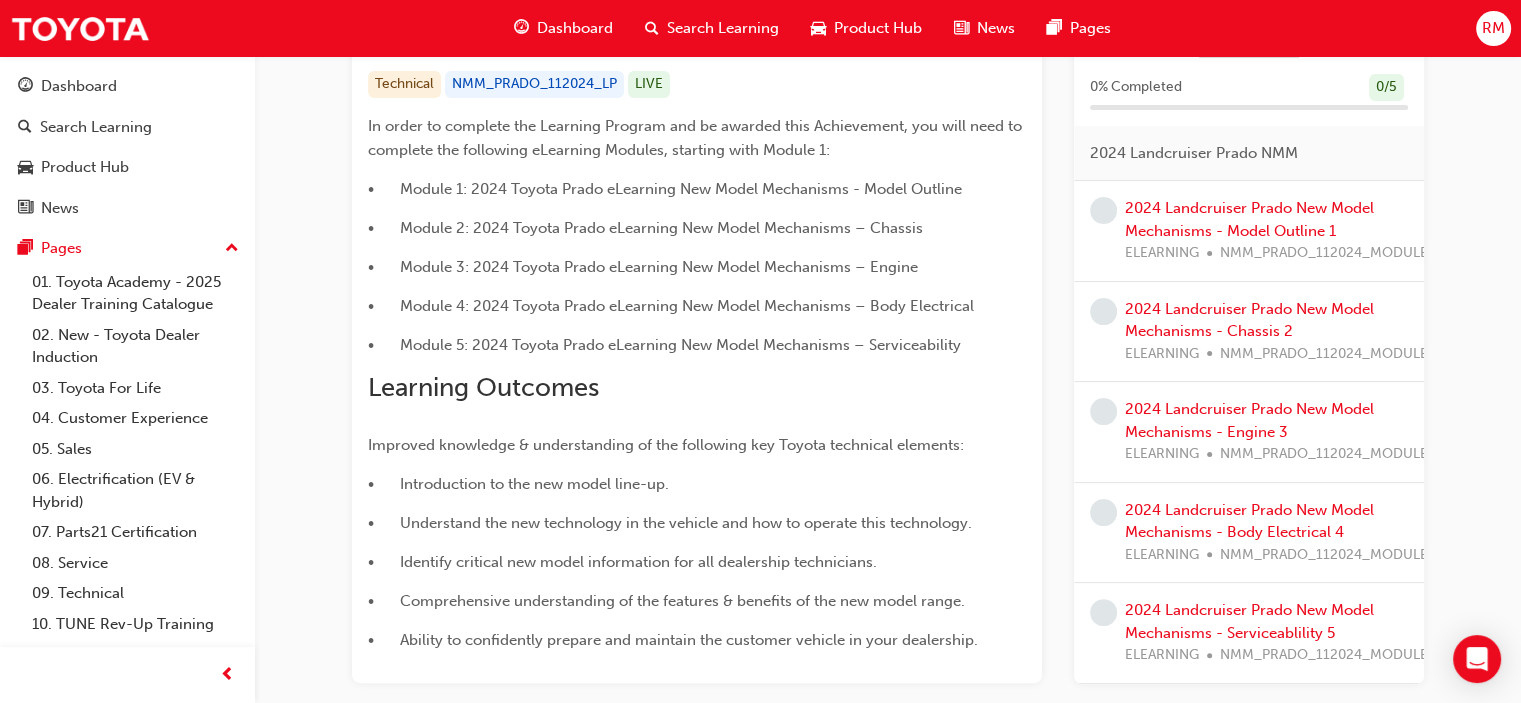 scroll, scrollTop: 537, scrollLeft: 0, axis: vertical 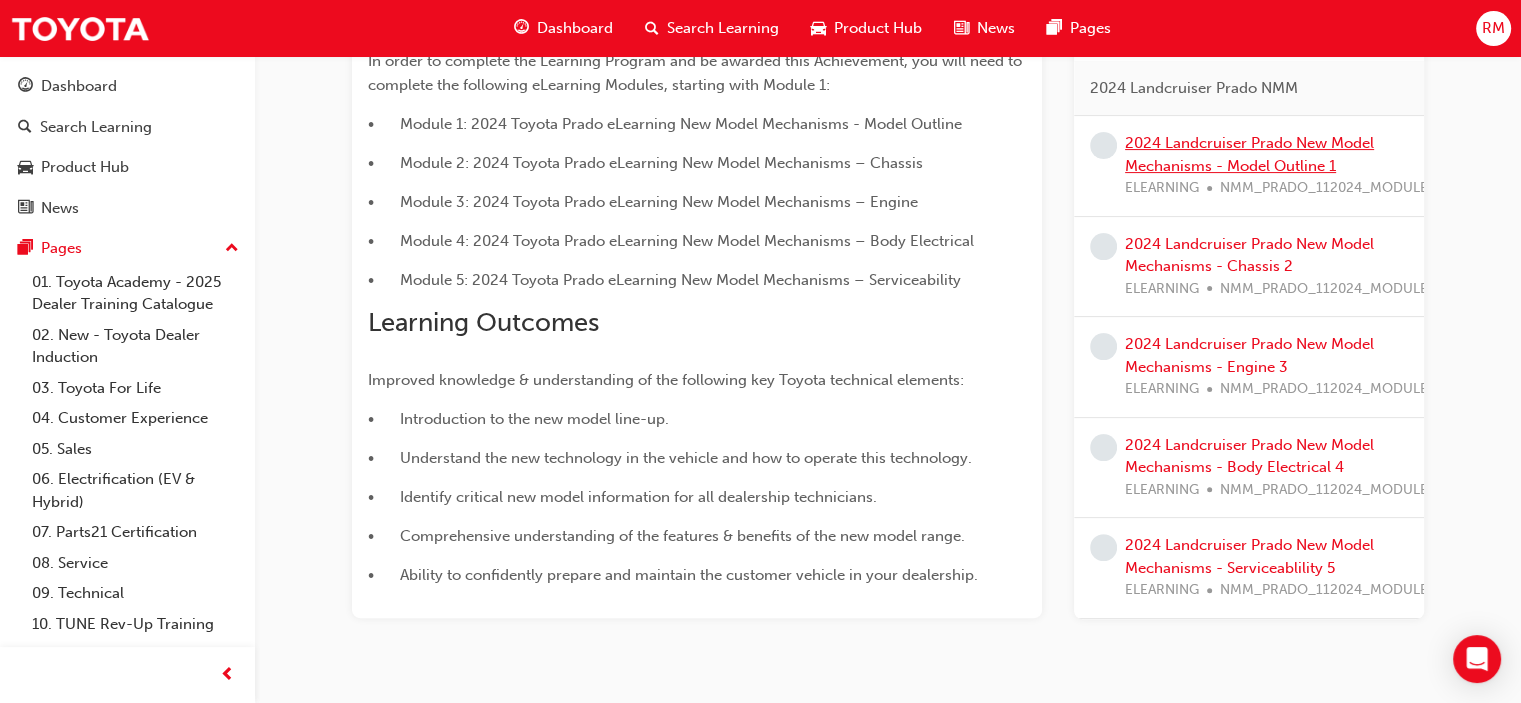 click on "2024 Landcruiser Prado New Model Mechanisms - Model Outline 1" at bounding box center (1249, 154) 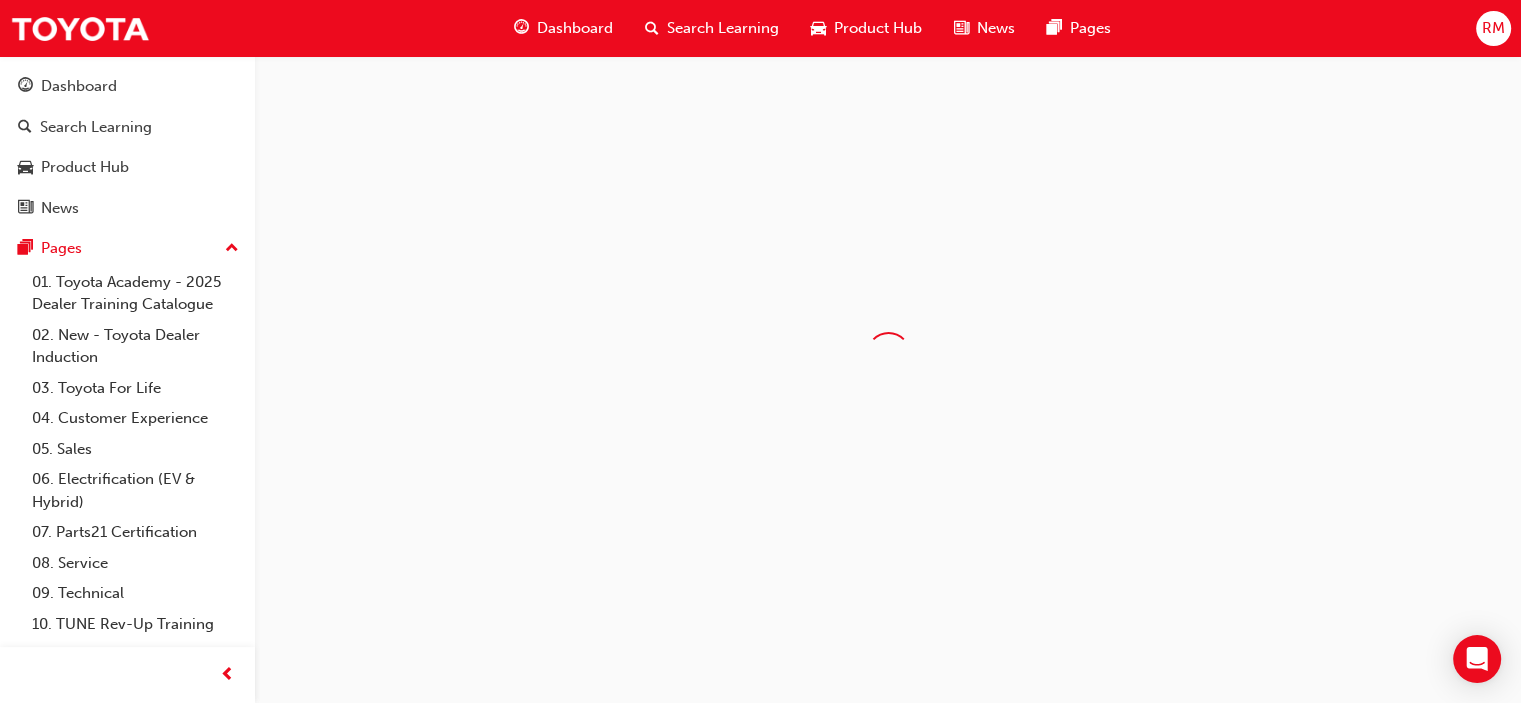 scroll, scrollTop: 0, scrollLeft: 0, axis: both 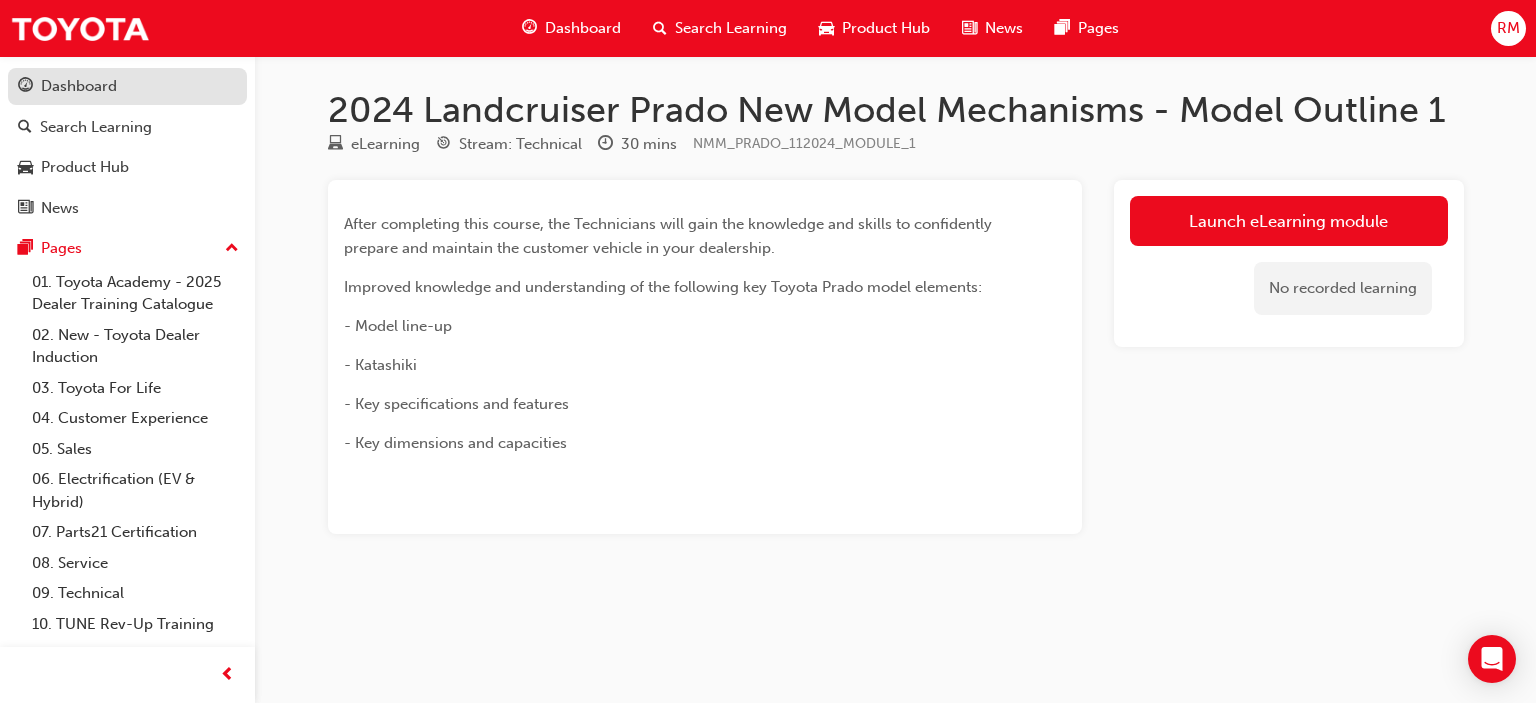 click on "Dashboard" at bounding box center (79, 86) 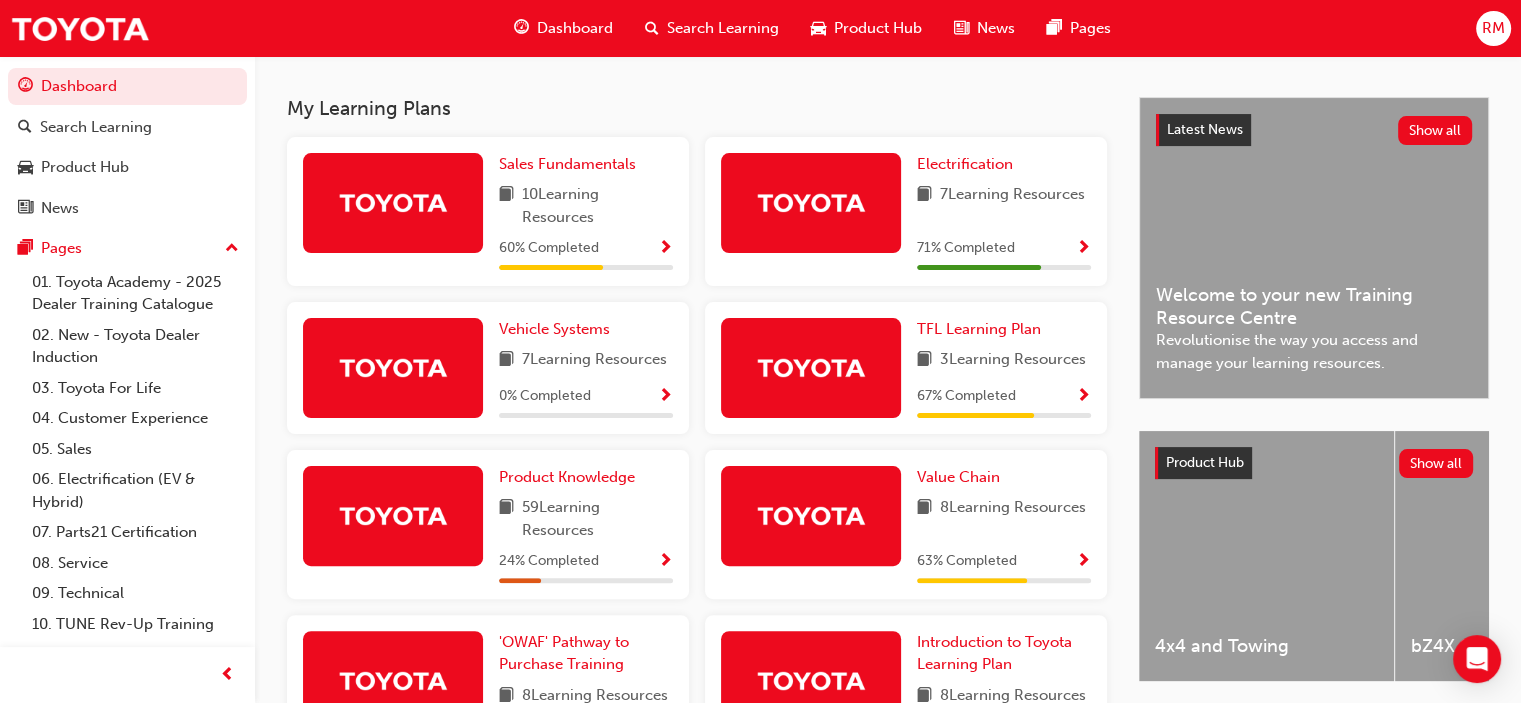 scroll, scrollTop: 408, scrollLeft: 0, axis: vertical 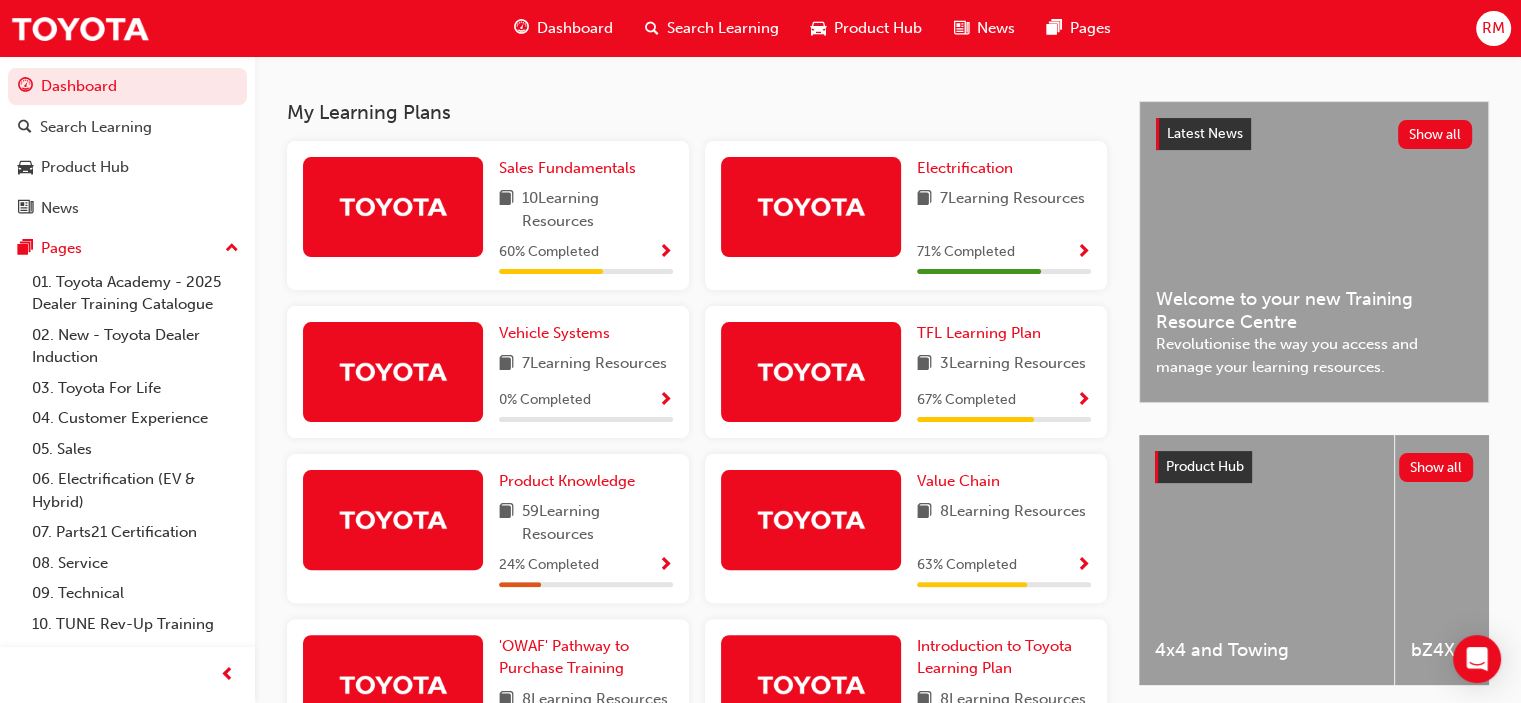 click on "Sales Fundamentals 10  Learning Resources 60 % Completed" at bounding box center (586, 215) 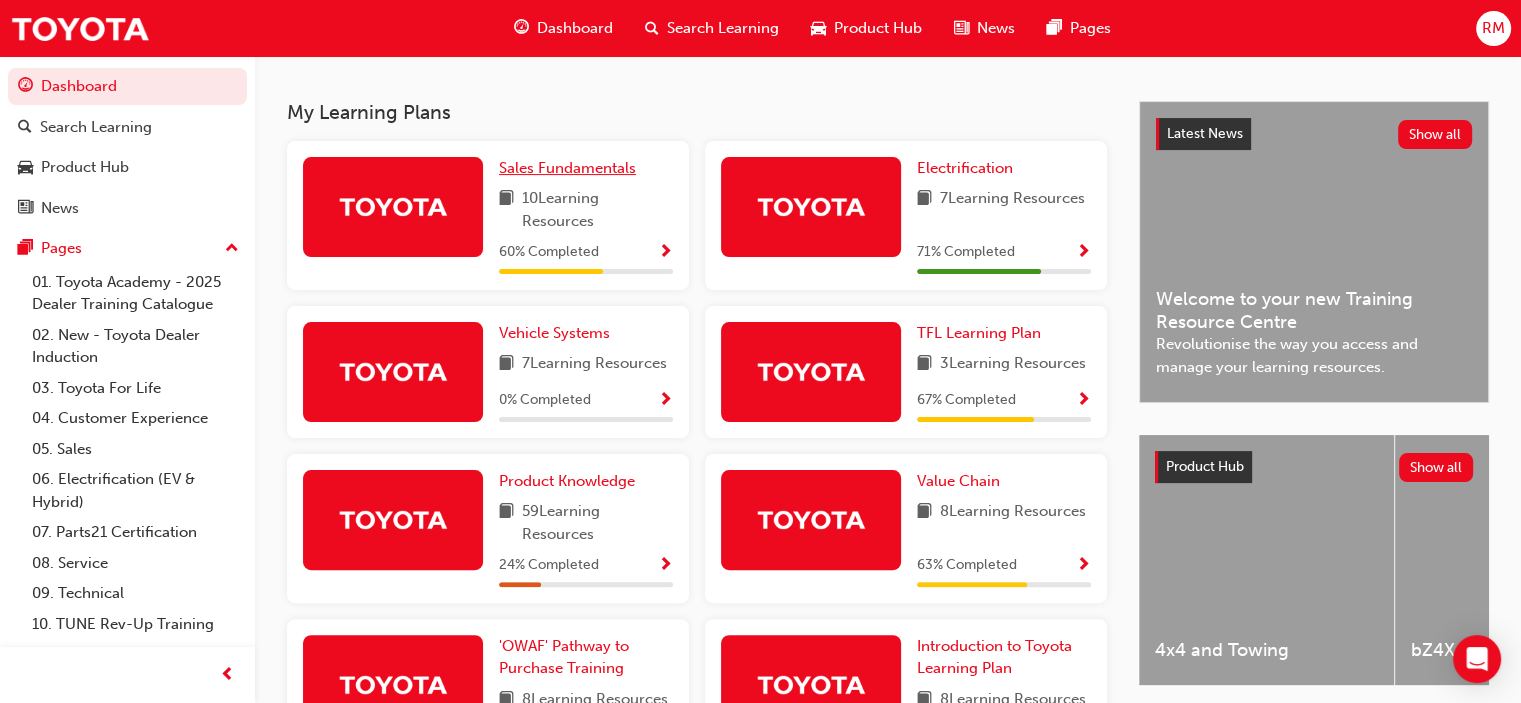 click on "Sales Fundamentals" at bounding box center (567, 168) 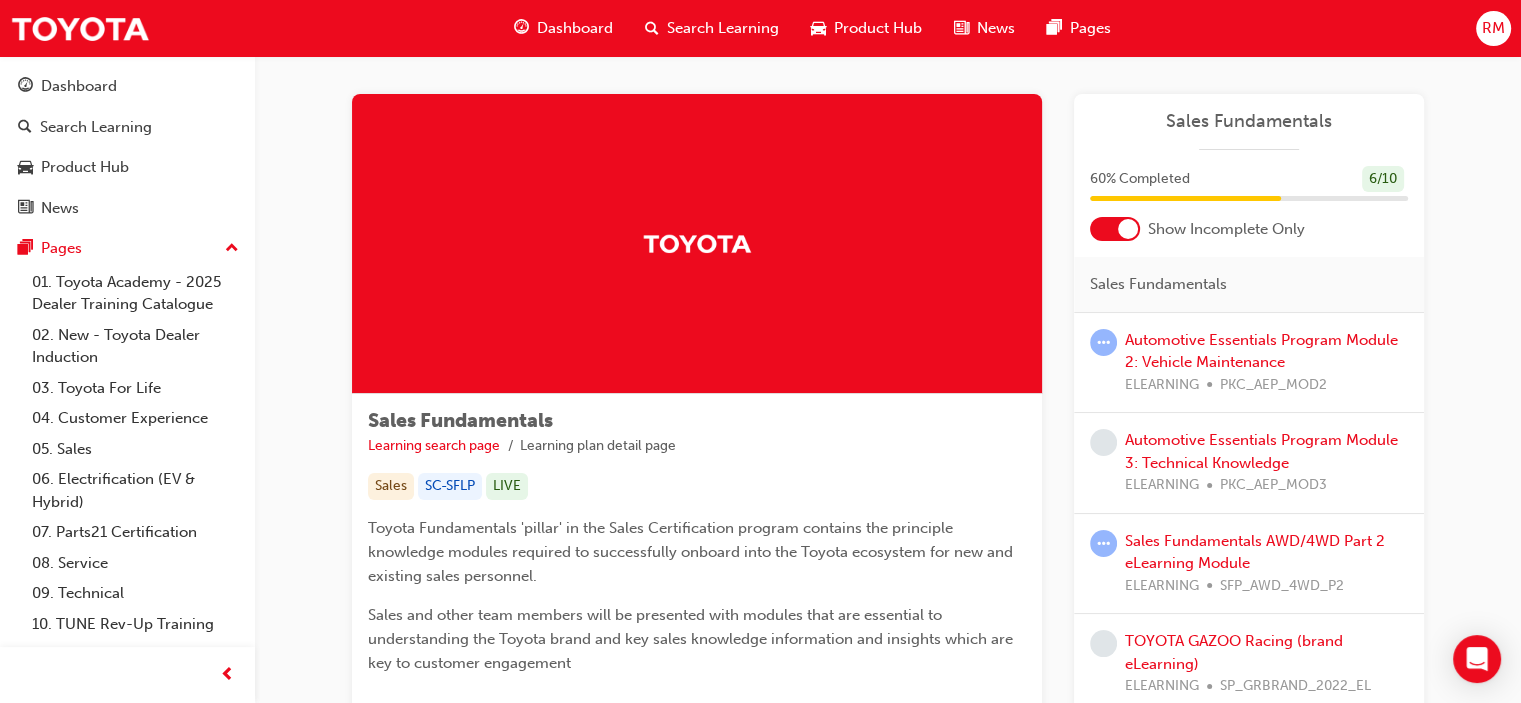 scroll, scrollTop: 4, scrollLeft: 0, axis: vertical 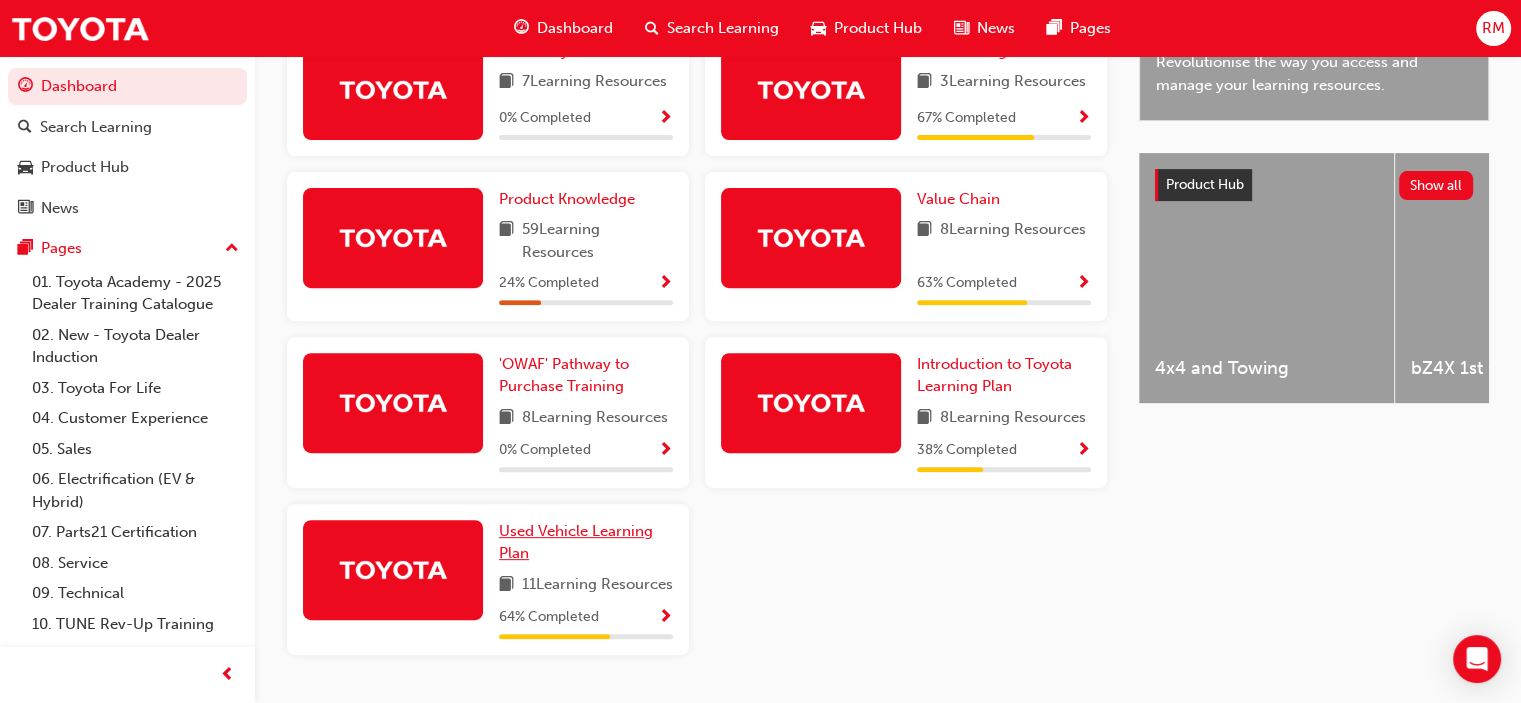 click on "Used Vehicle Learning Plan" at bounding box center (576, 542) 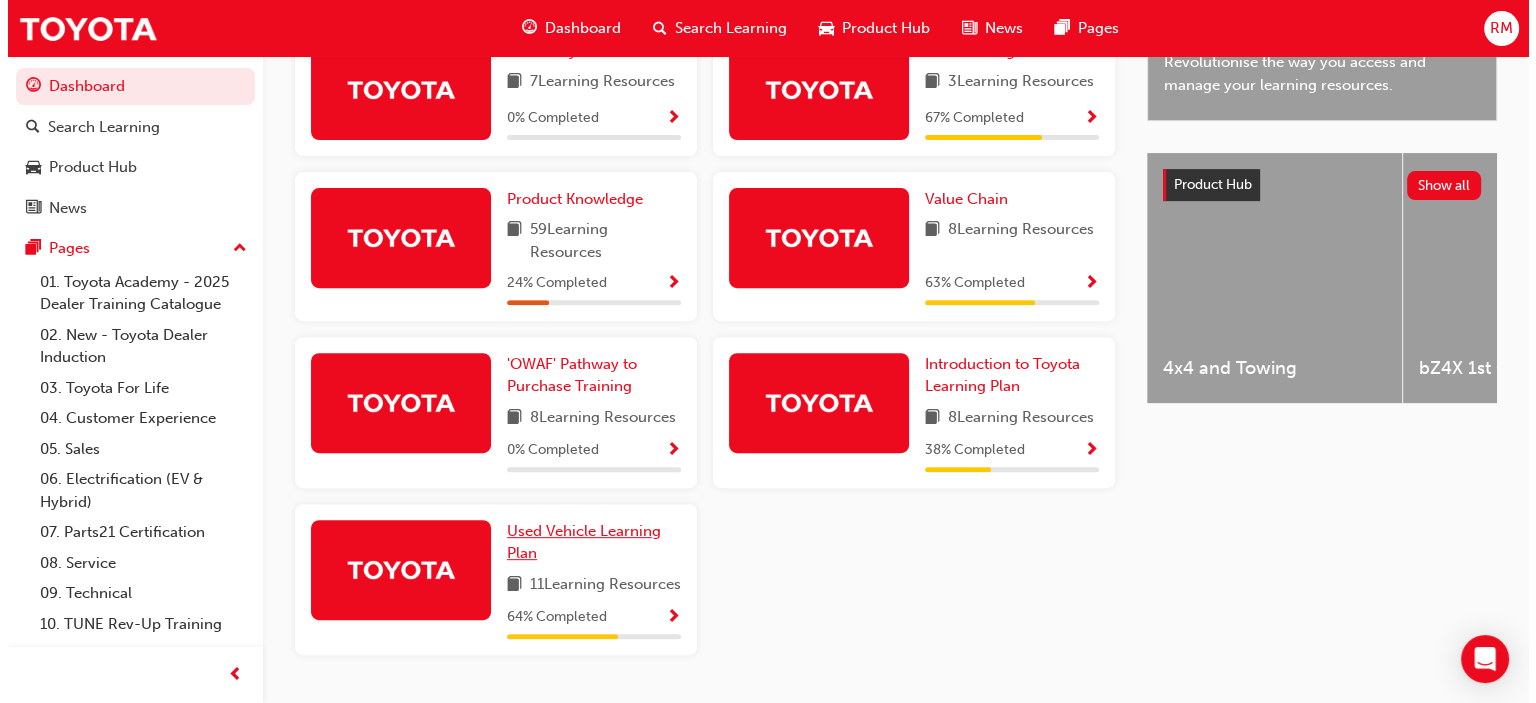 scroll, scrollTop: 0, scrollLeft: 0, axis: both 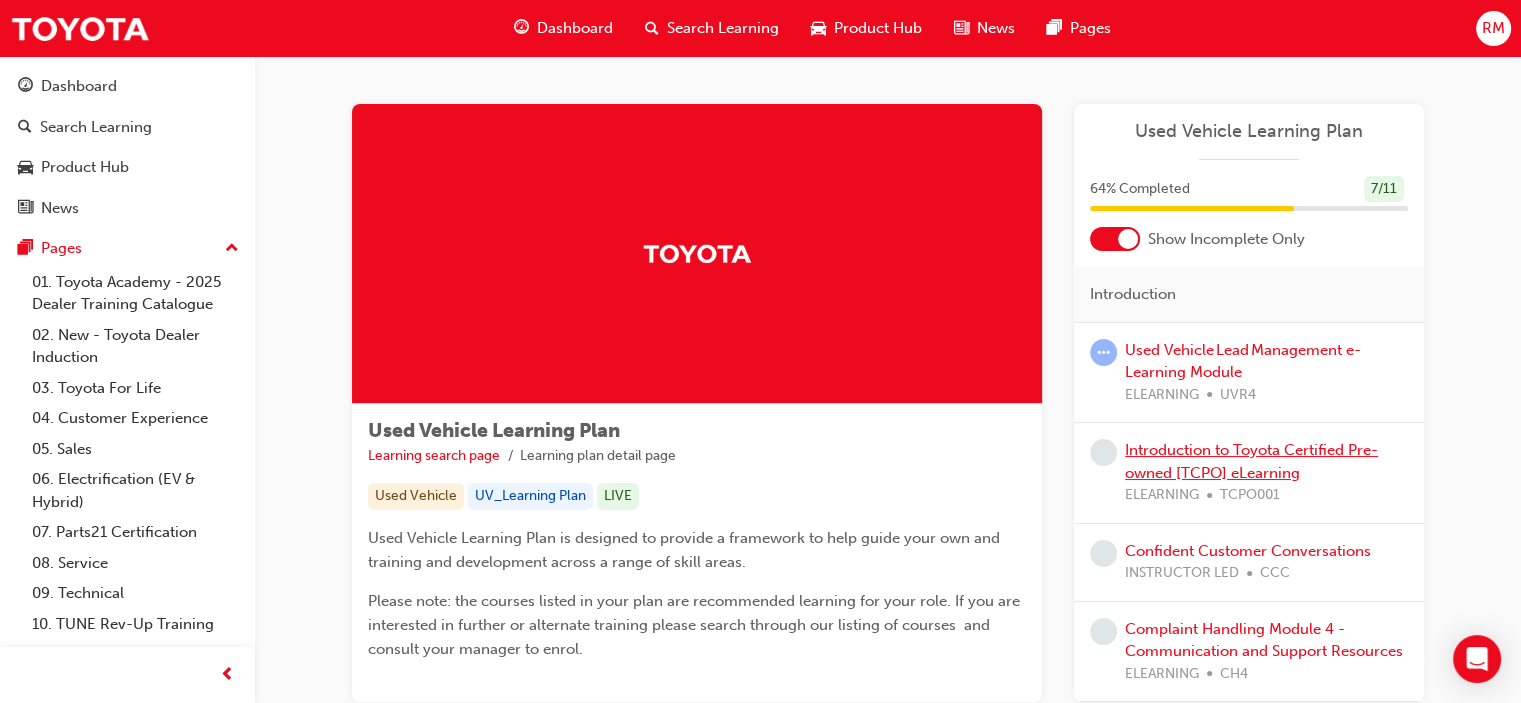 click on "Introduction to Toyota Certified Pre-owned [TCPO] eLearning" at bounding box center [1251, 461] 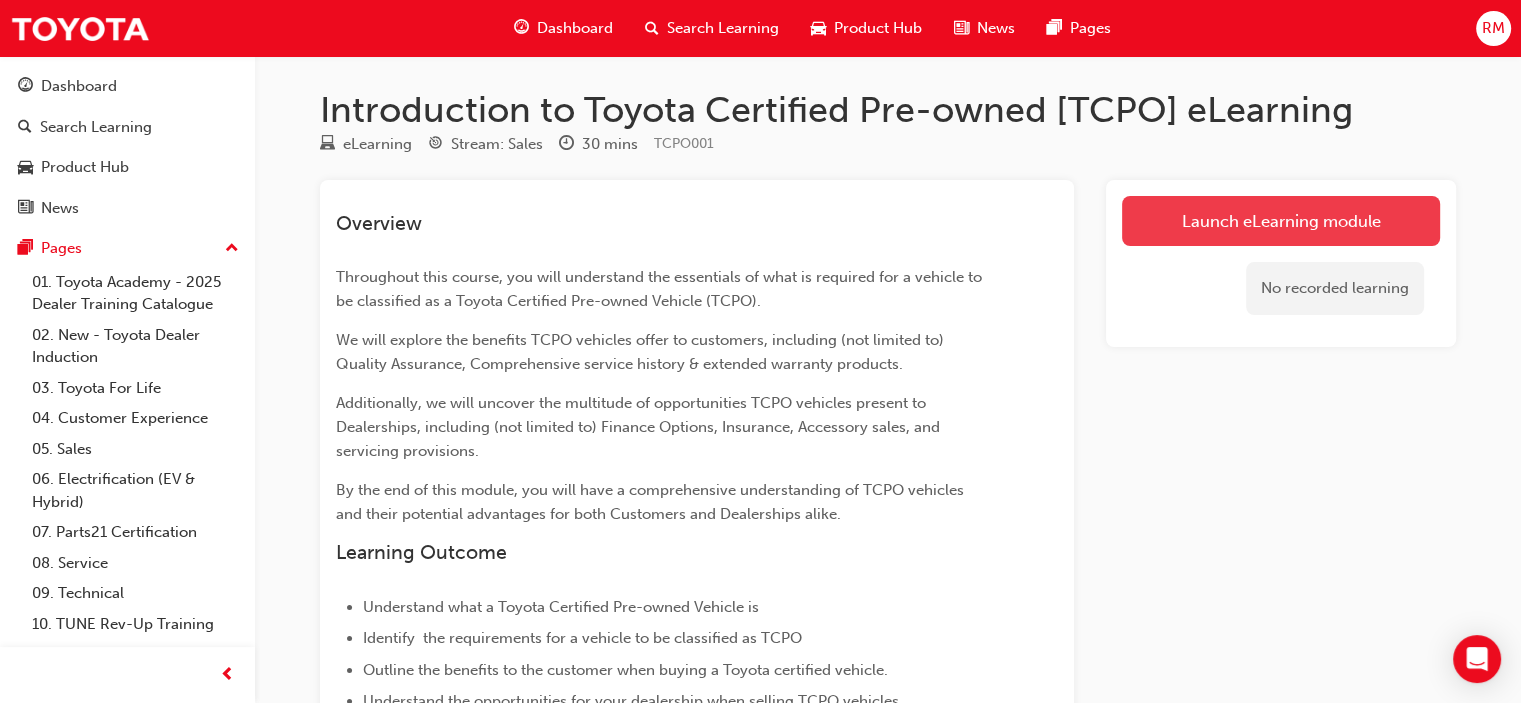 click on "Launch eLearning module" at bounding box center [1281, 221] 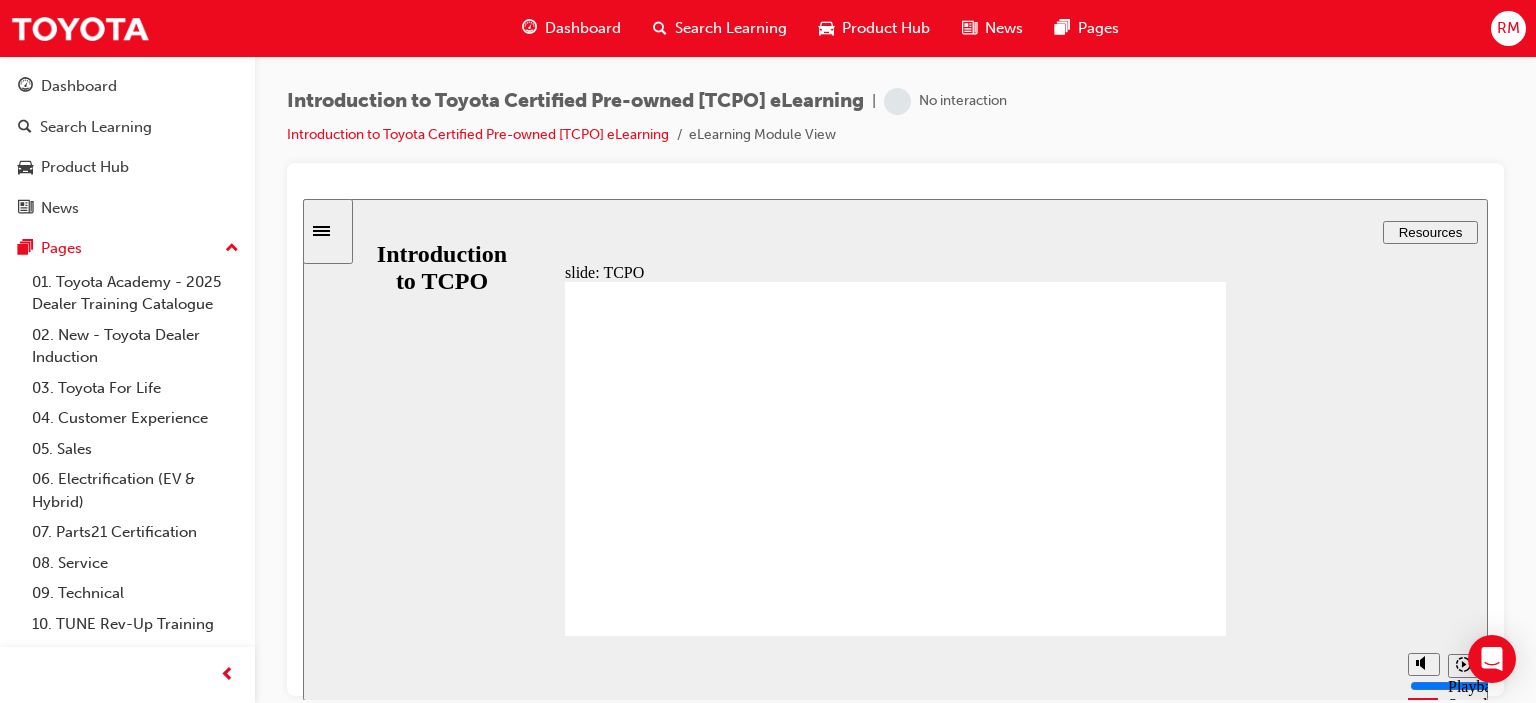 scroll, scrollTop: 0, scrollLeft: 0, axis: both 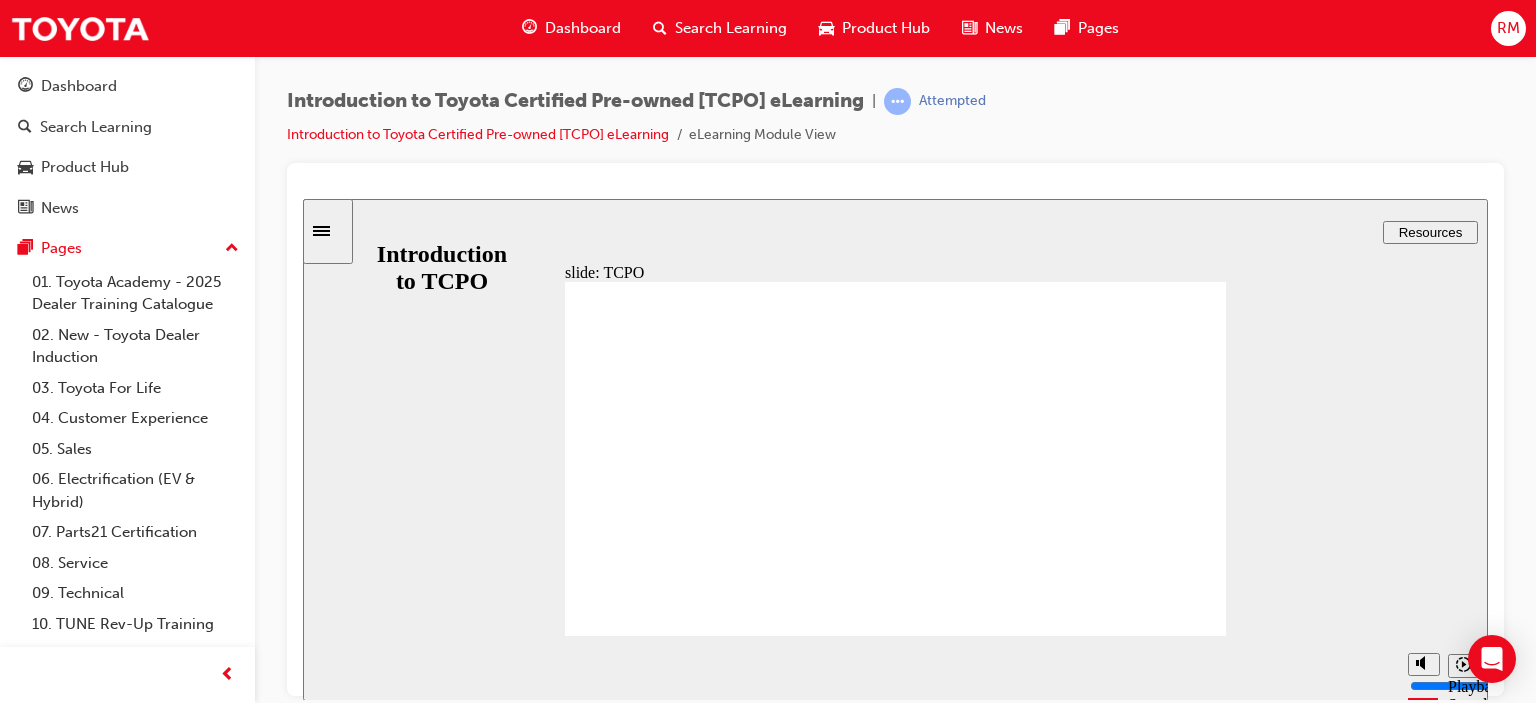 click 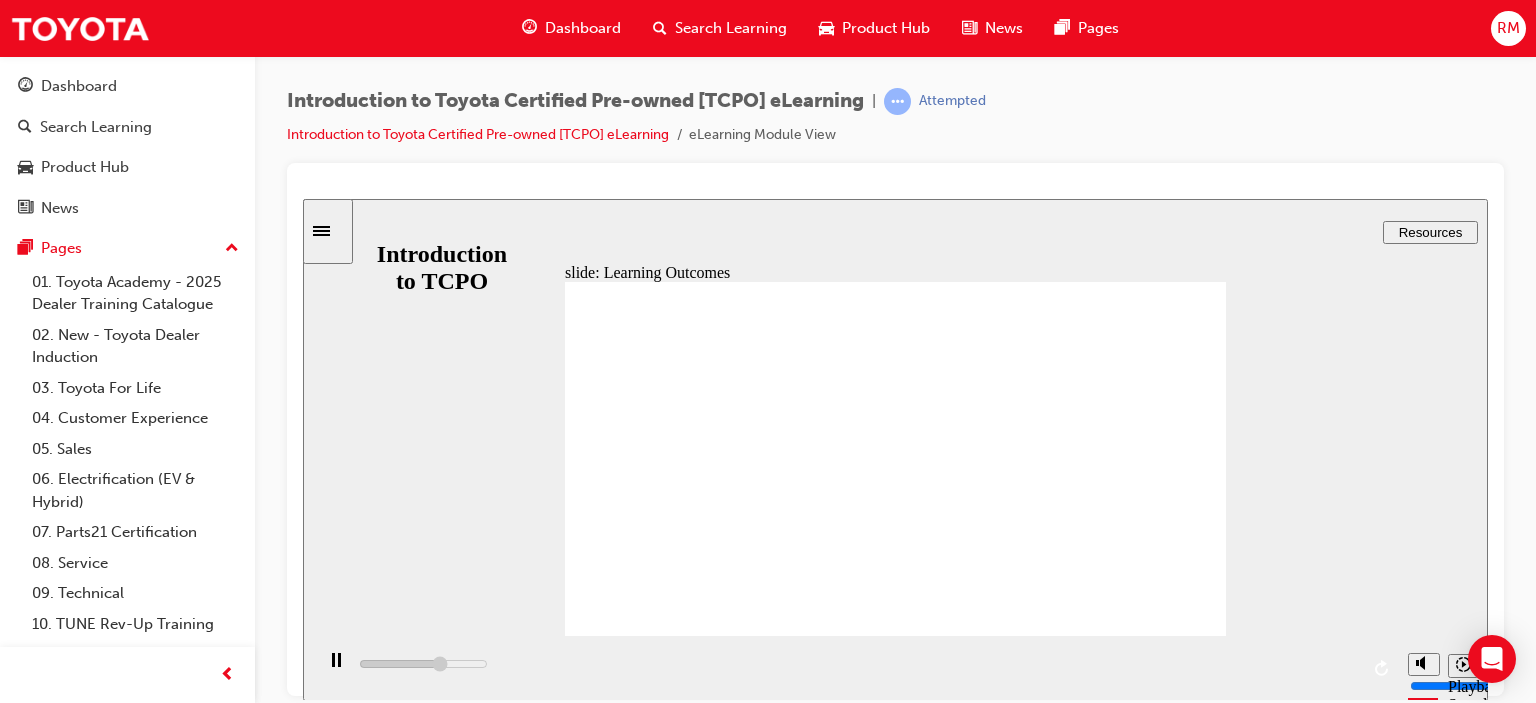 click 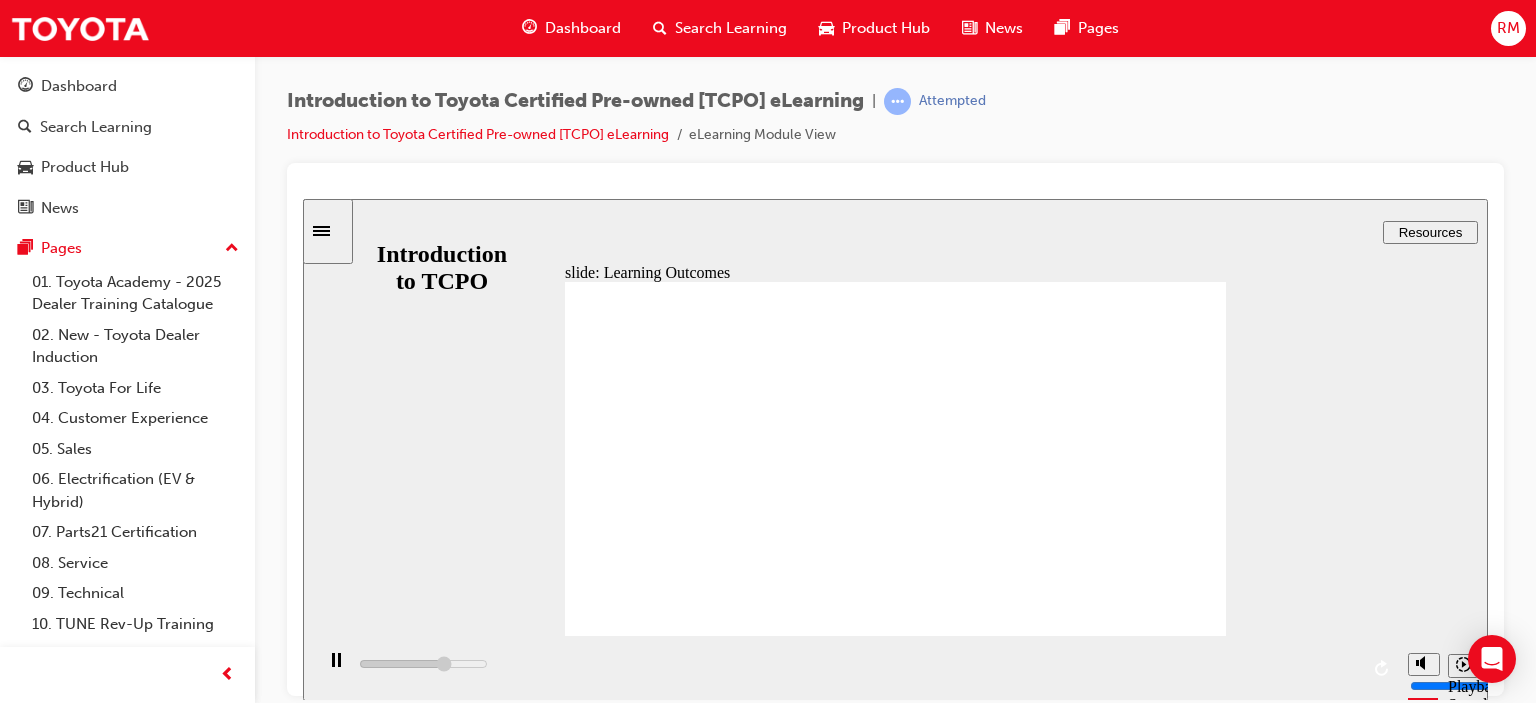 click 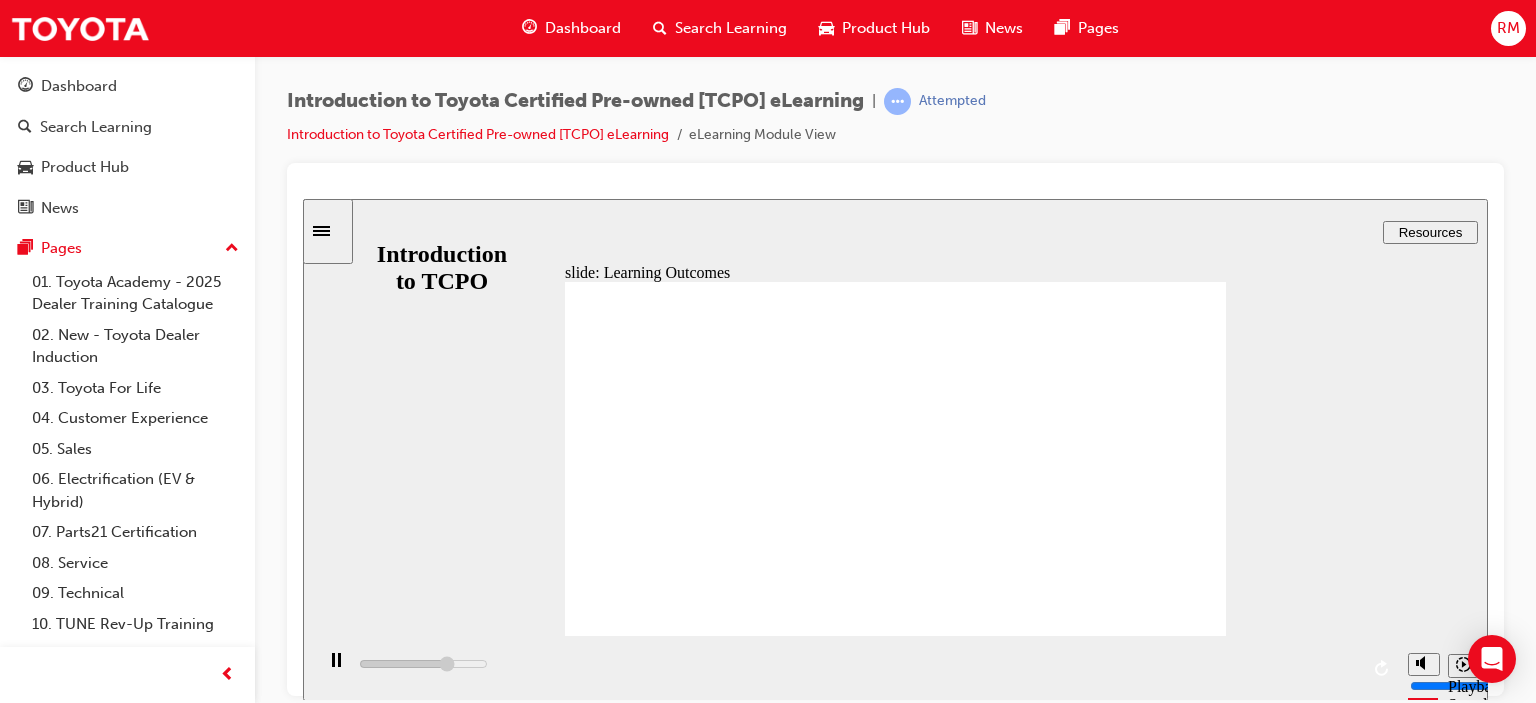 click 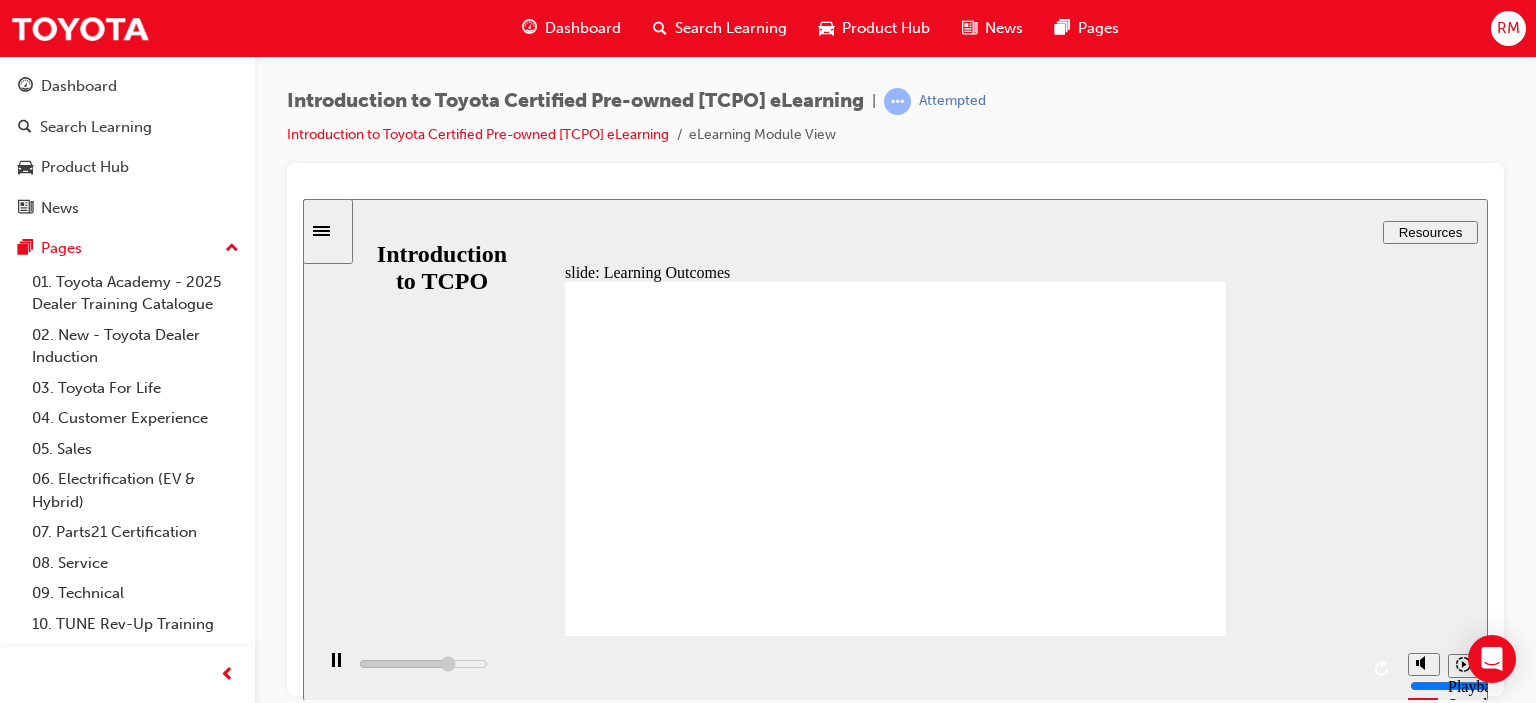 click 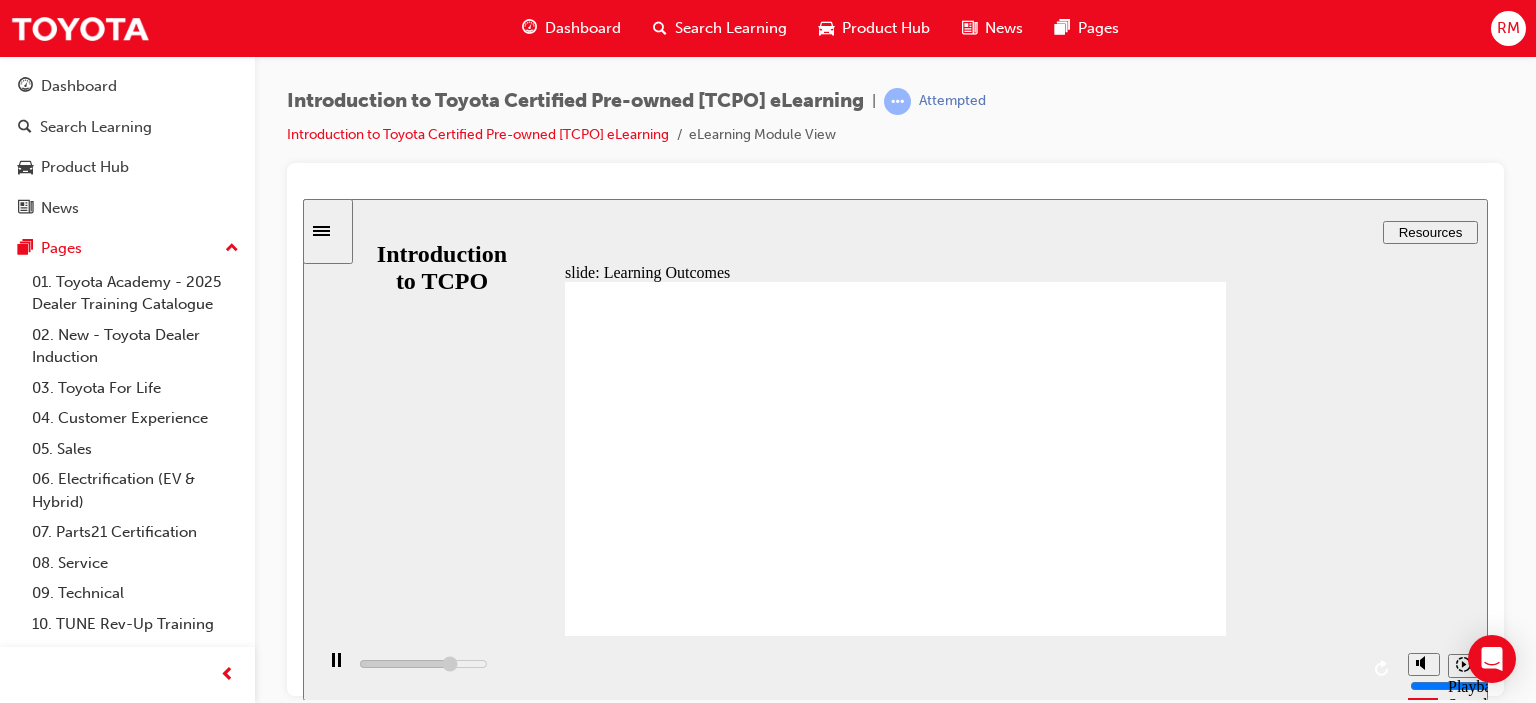 click 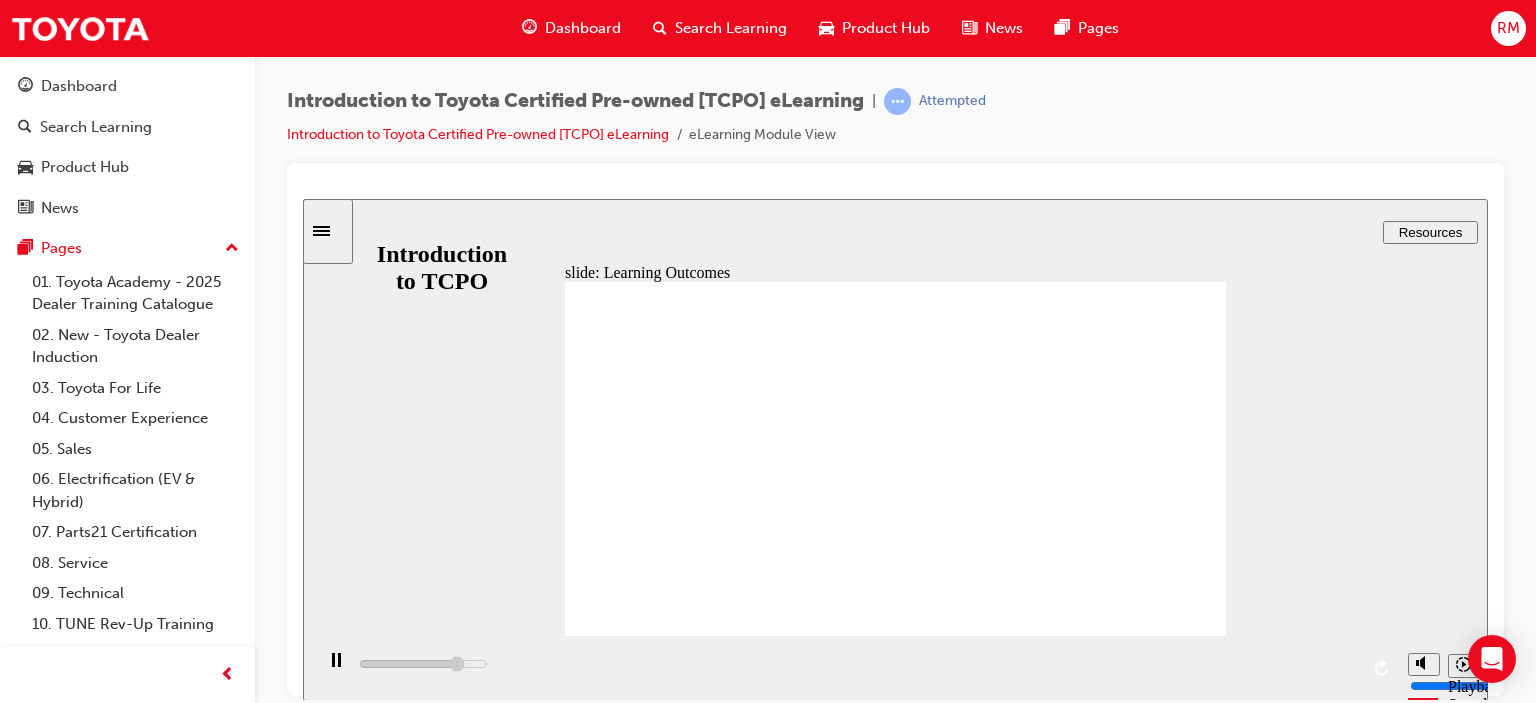 scroll, scrollTop: 0, scrollLeft: 0, axis: both 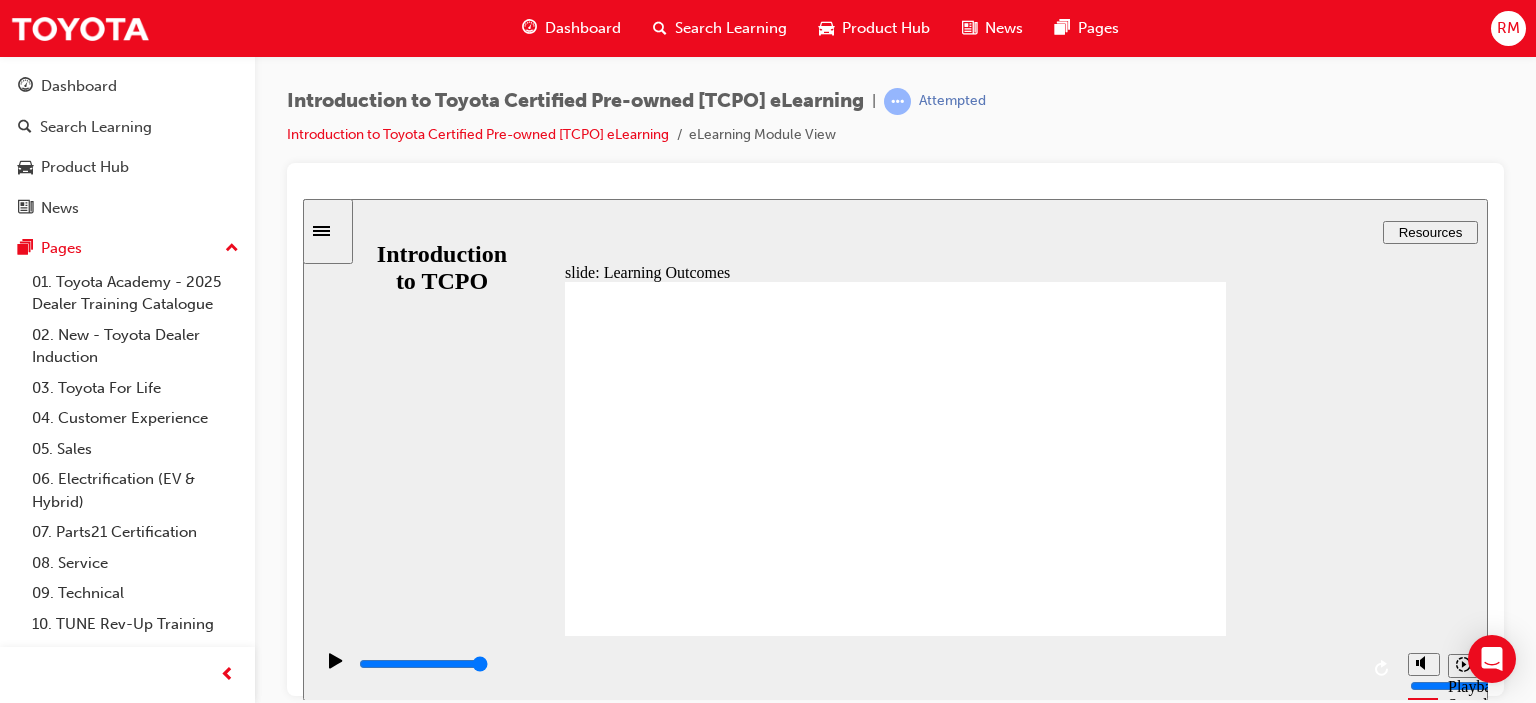 click 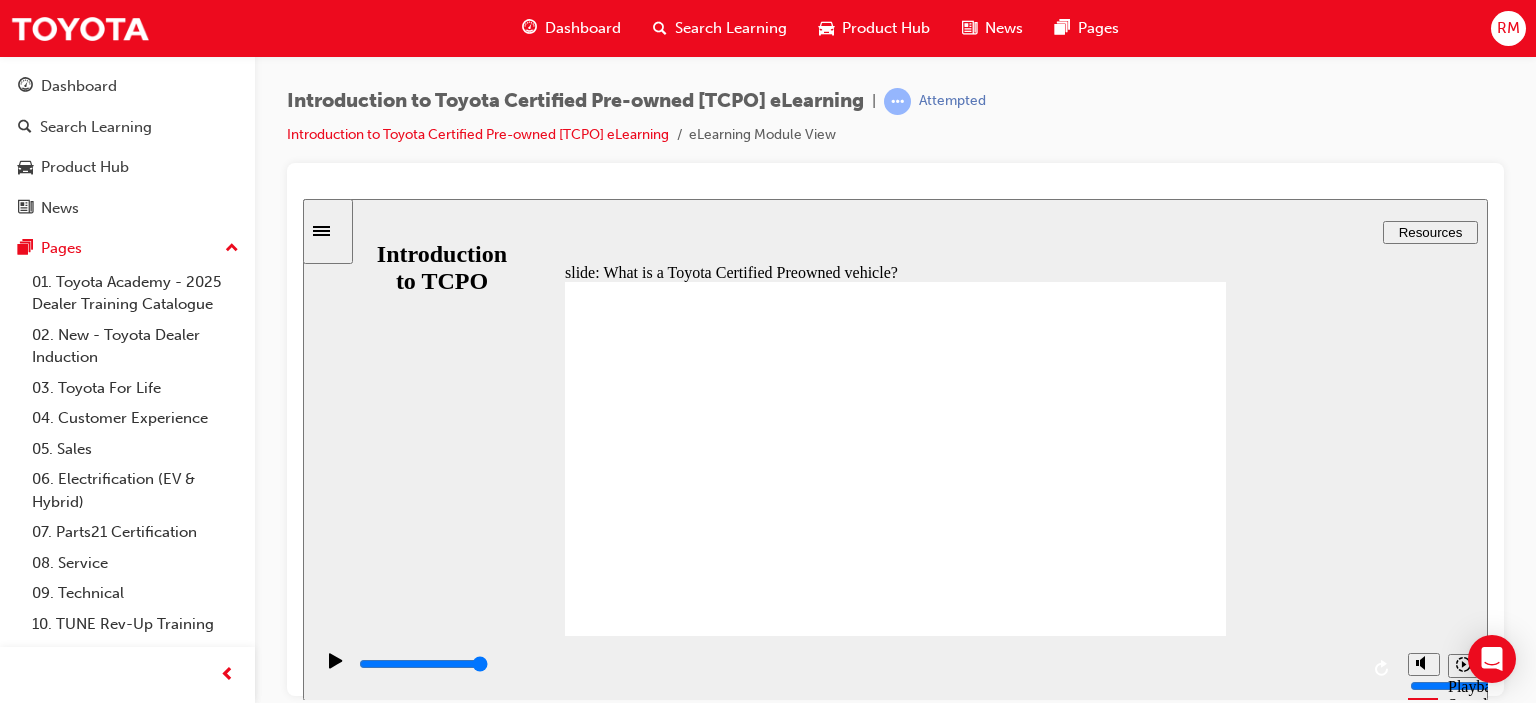 click 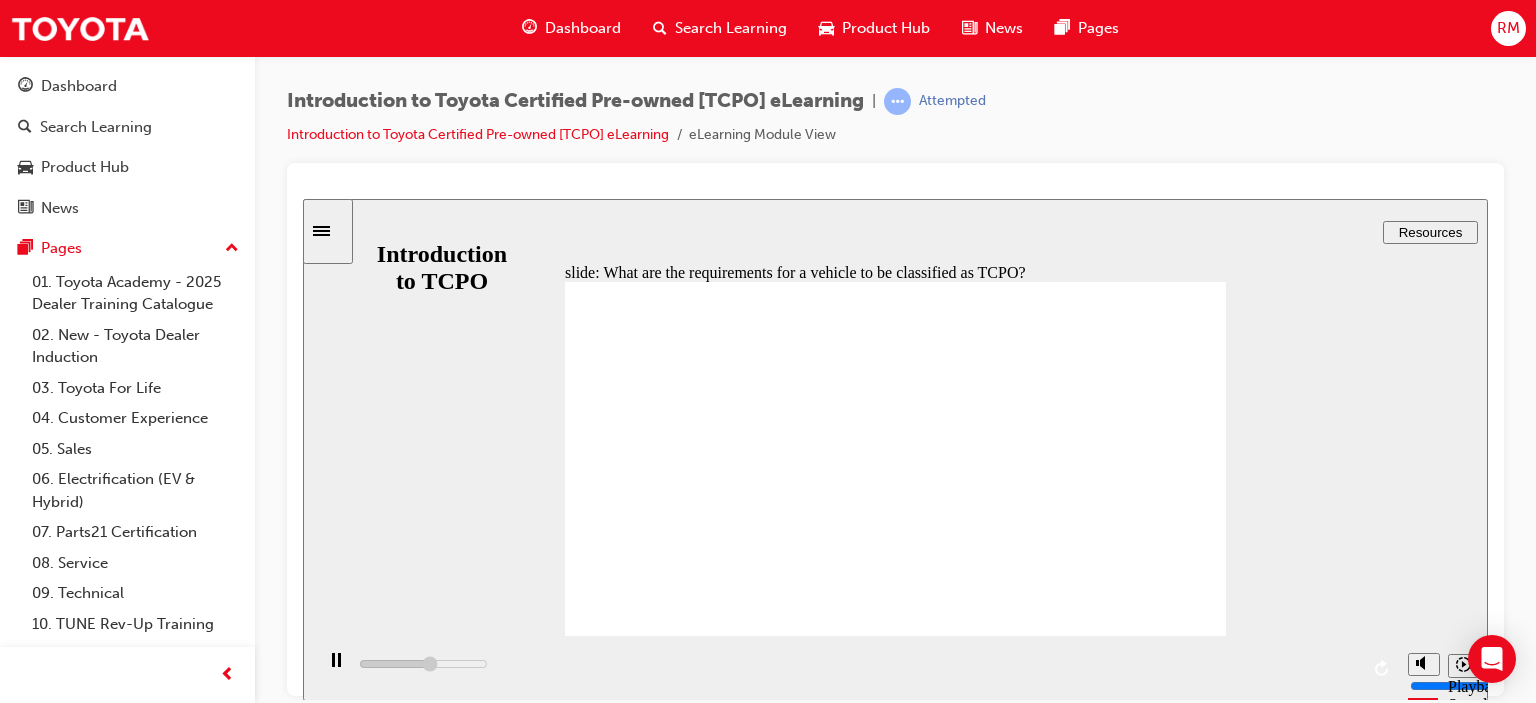 click on "slide: What are the requirements for a vehicle to be classified as TCPO?
What are the requirements for a vehicle to be classified as  TCPO ? If the requirements have been  met, the dealership is able to  Certify the Used Toyota Vehicle .  Travelled less  than 160,000kms. Line Callout 2 3 Full  service history  Line Callout 1 1 Line Callout 2 1 Line Callout 2 2 90+point comprehensive quality inspection  completed by  Toyota Technicians No older than  10 years old Line Callout 2 7 Line Callout 2 4 The vehicle has been reconditioned  to strict  Toyota standards   2 sets  of  keys sparkle icon 1 Freeform 18 Freeform 17 Freeform 21 Freeform 19 Freeform 20 sparkle icon 1 Freeform 13 Freeform 12 Freeform 16 Freeform 14 Freeform 15 sparkle icon 1 Freeform 8 Freeform 7 Freeform 11 Freeform 9 Freeform 10 For more information on how to certify a vehicle please visit our dedicated Toyota Source page under Sales       Used Vehicle Digital Transformation. arrow icon 1 BACK BACK NEXT NEXT   .  BACK BACK TCPO ?" at bounding box center [895, 449] 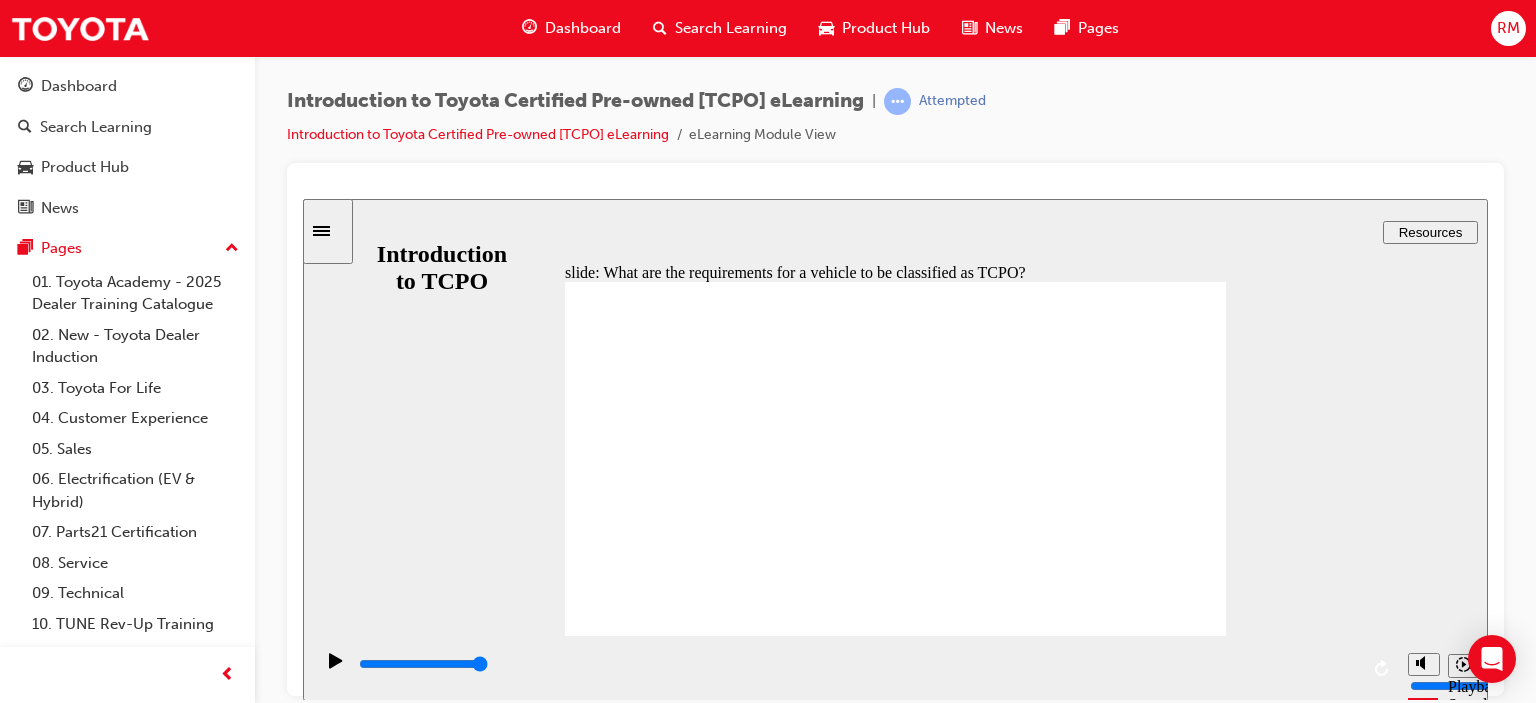 click 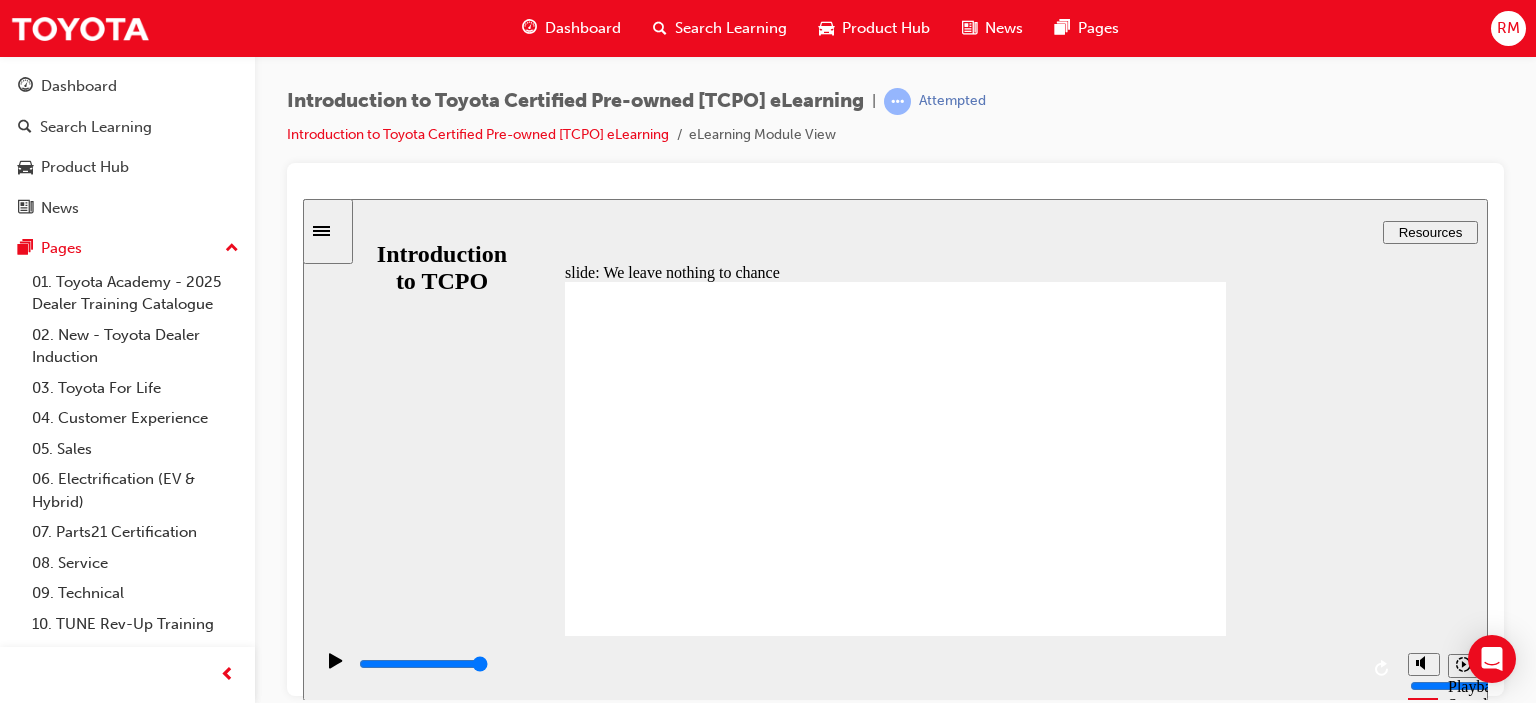 click 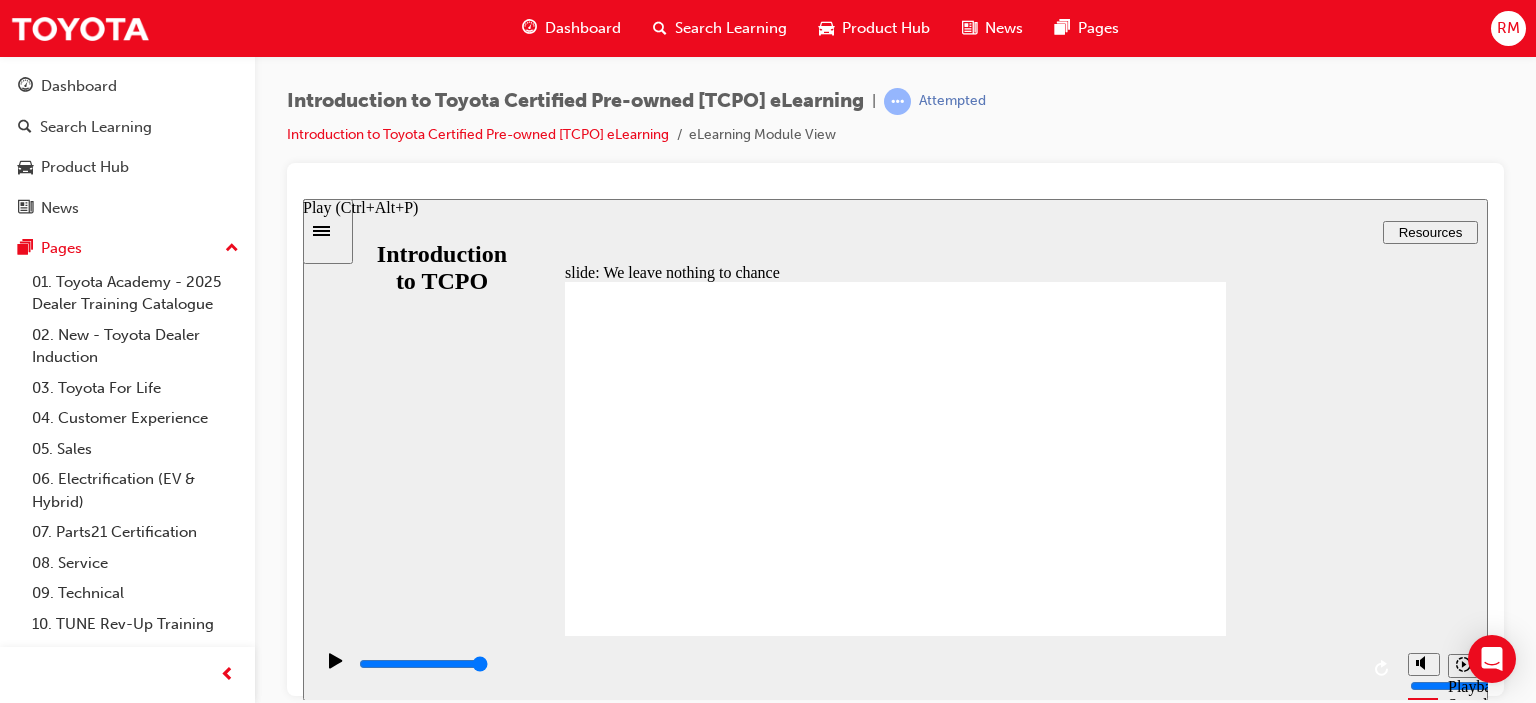 click on "Playback Speed
2
1.75
1.5
1.25" at bounding box center [895, 667] 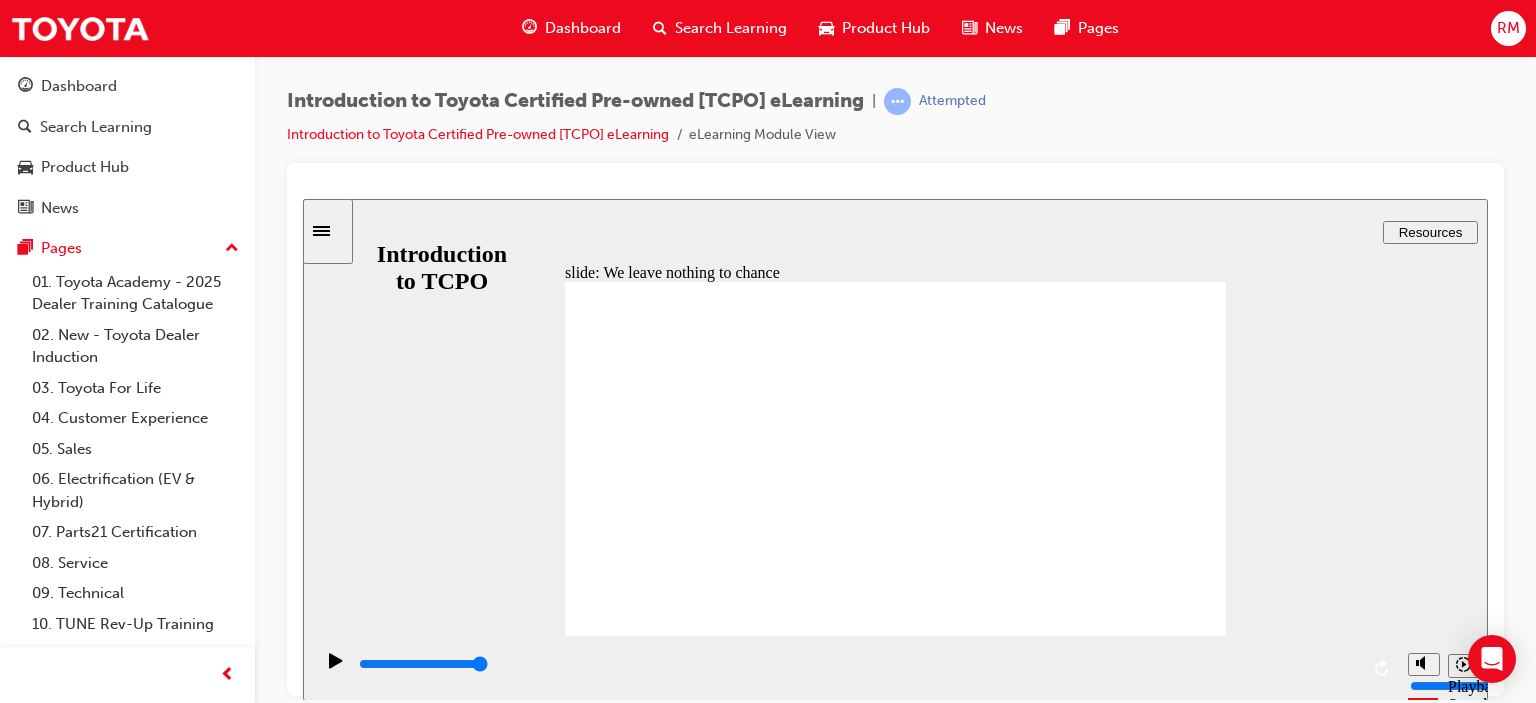 click 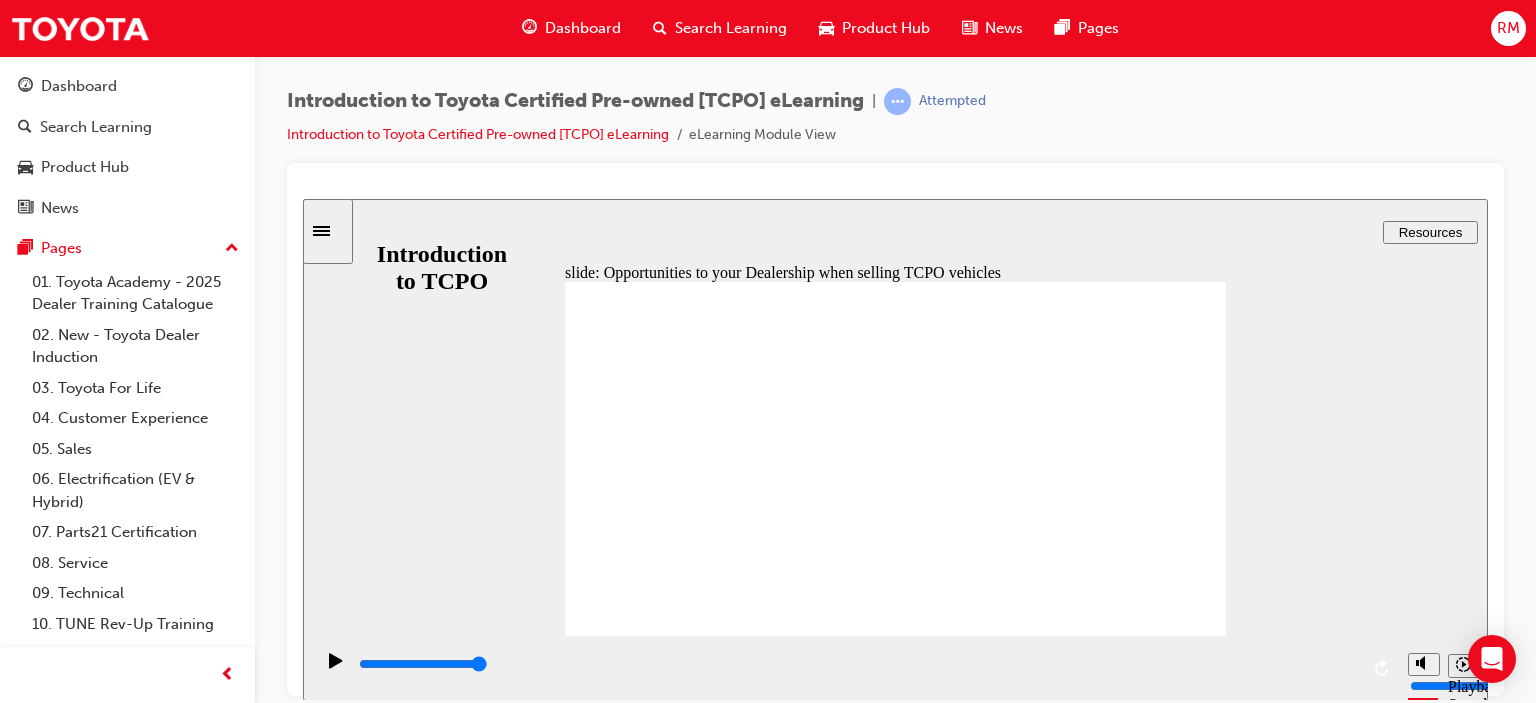 click 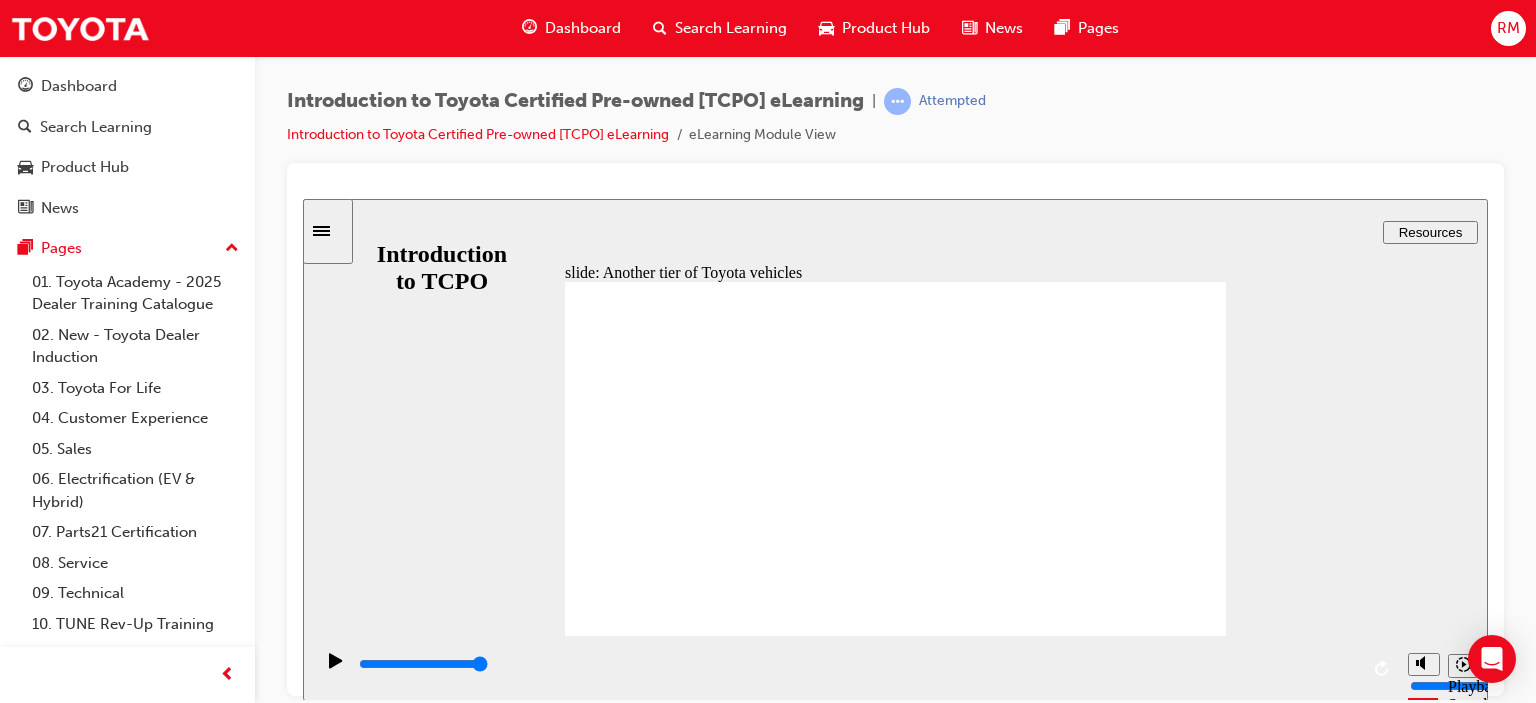 click 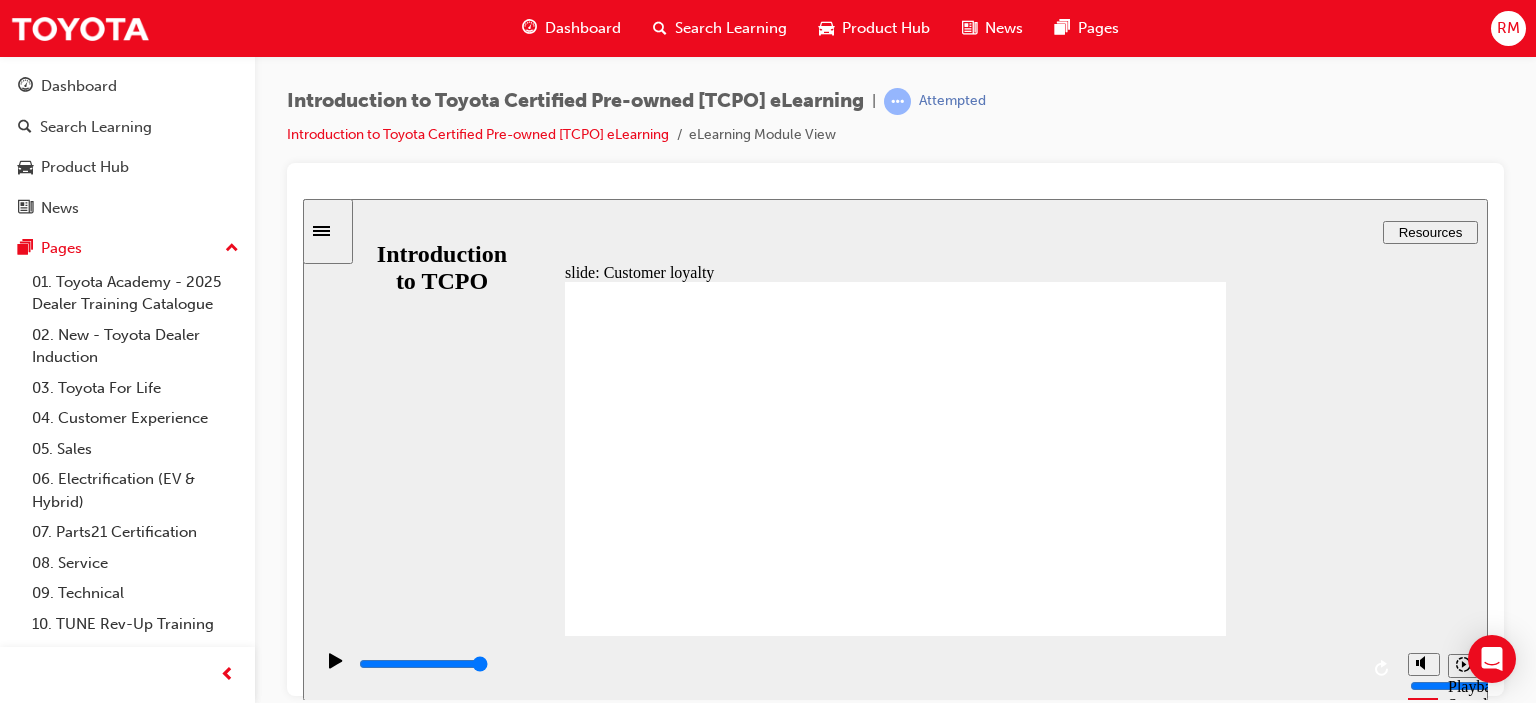 click 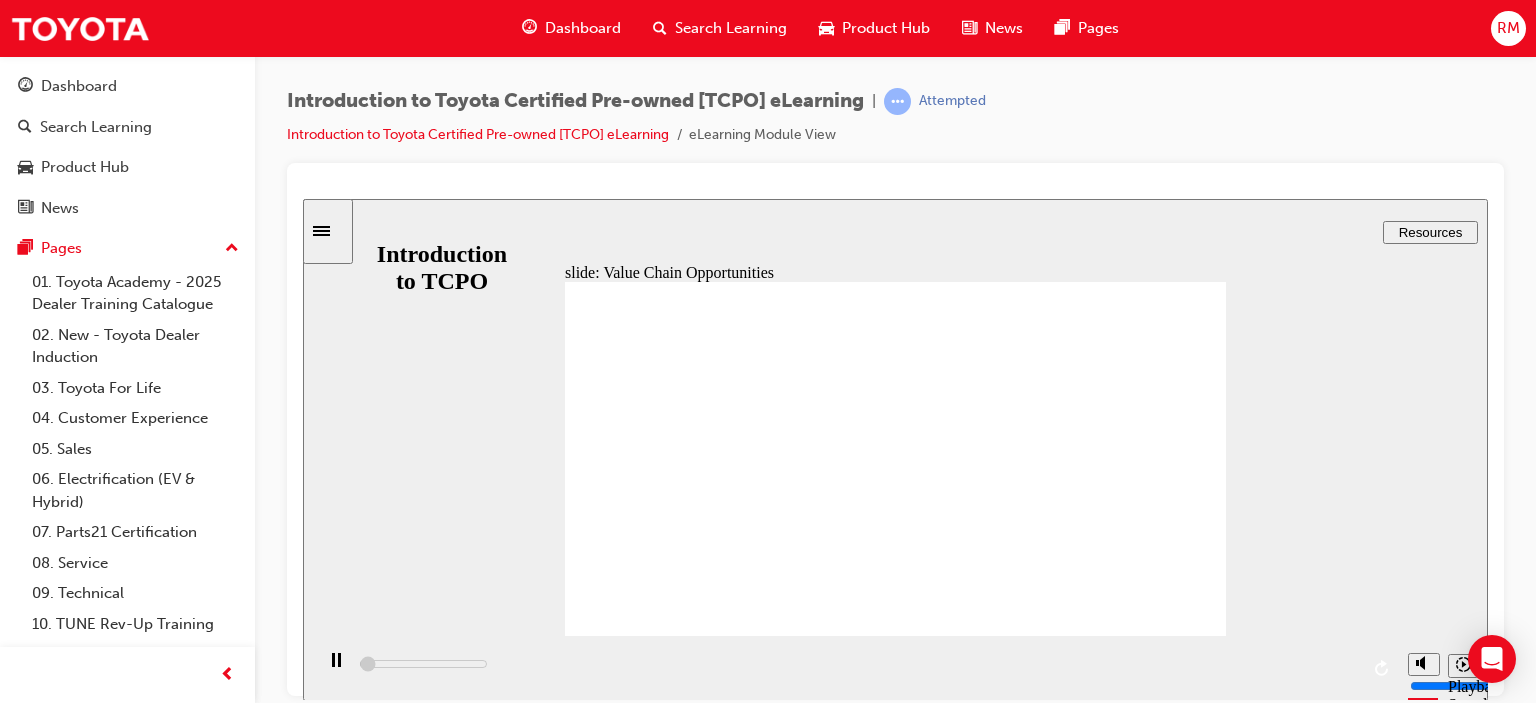 click on "Value Chain  Opportunities Selling TCPO vehicles opens up  a wide variety o value chain  opportunities or dealerships,  including (but not limited to): Click on each opportunity   to learn more. By oering these additional products and services, dealerships can enhance  the customer experience while  driving revenue growth  and reinorcing  long- term relationships with customers , increasing customer loyalty and also the   opportunity to  retain that vehicle in our Toyota ecosystem . Finance Finance Insurance Insurance Accessories Accessories Servicing Servicing BACK BACK NEXT NEXT" at bounding box center (895, 1383) 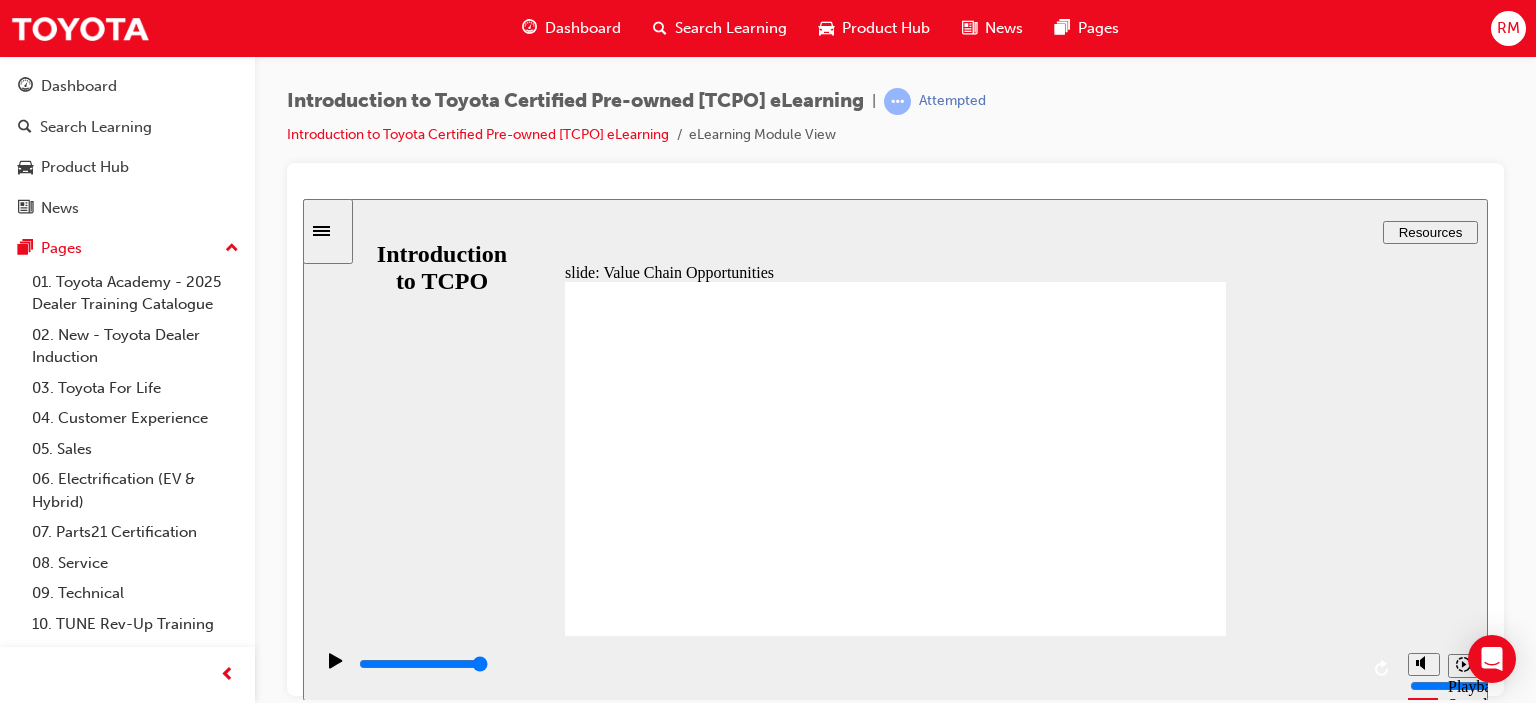 click 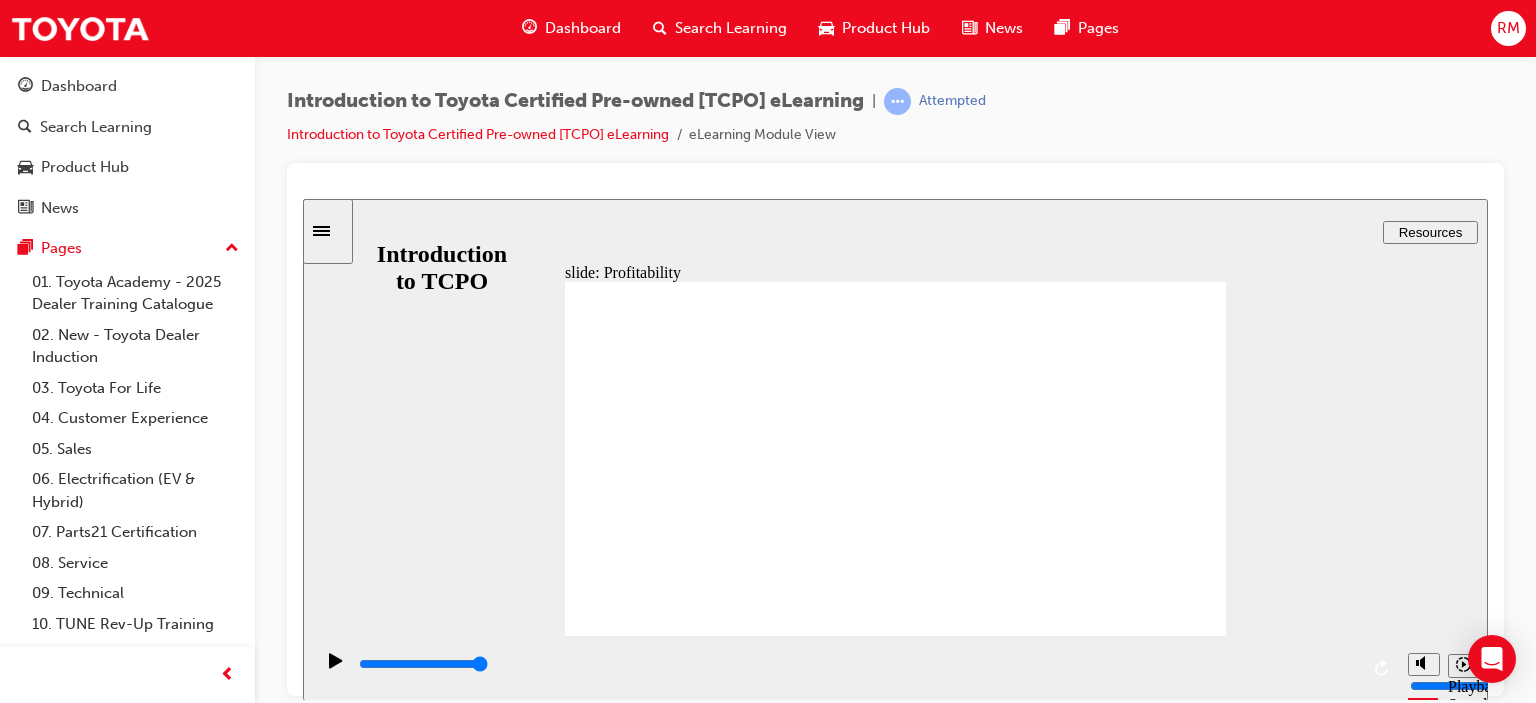 click 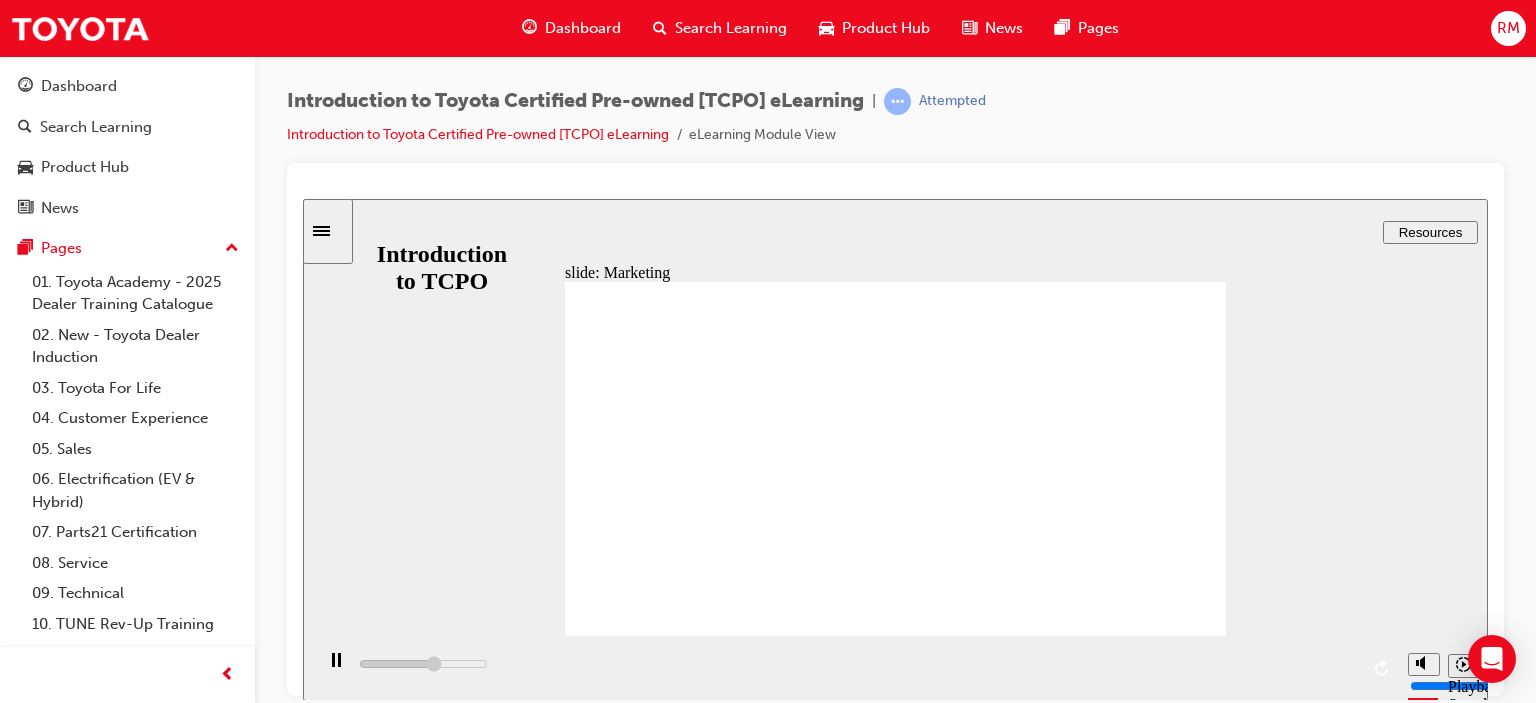 click 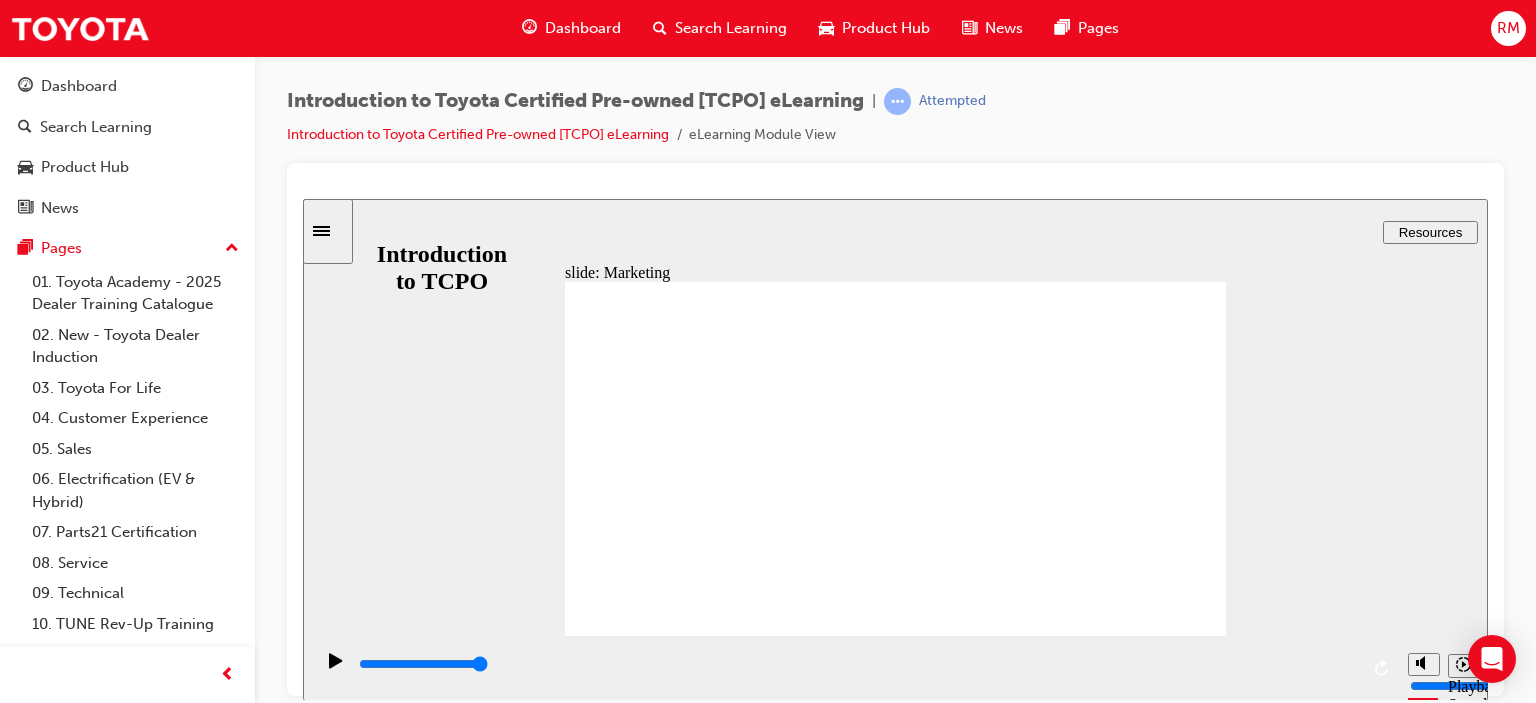 click 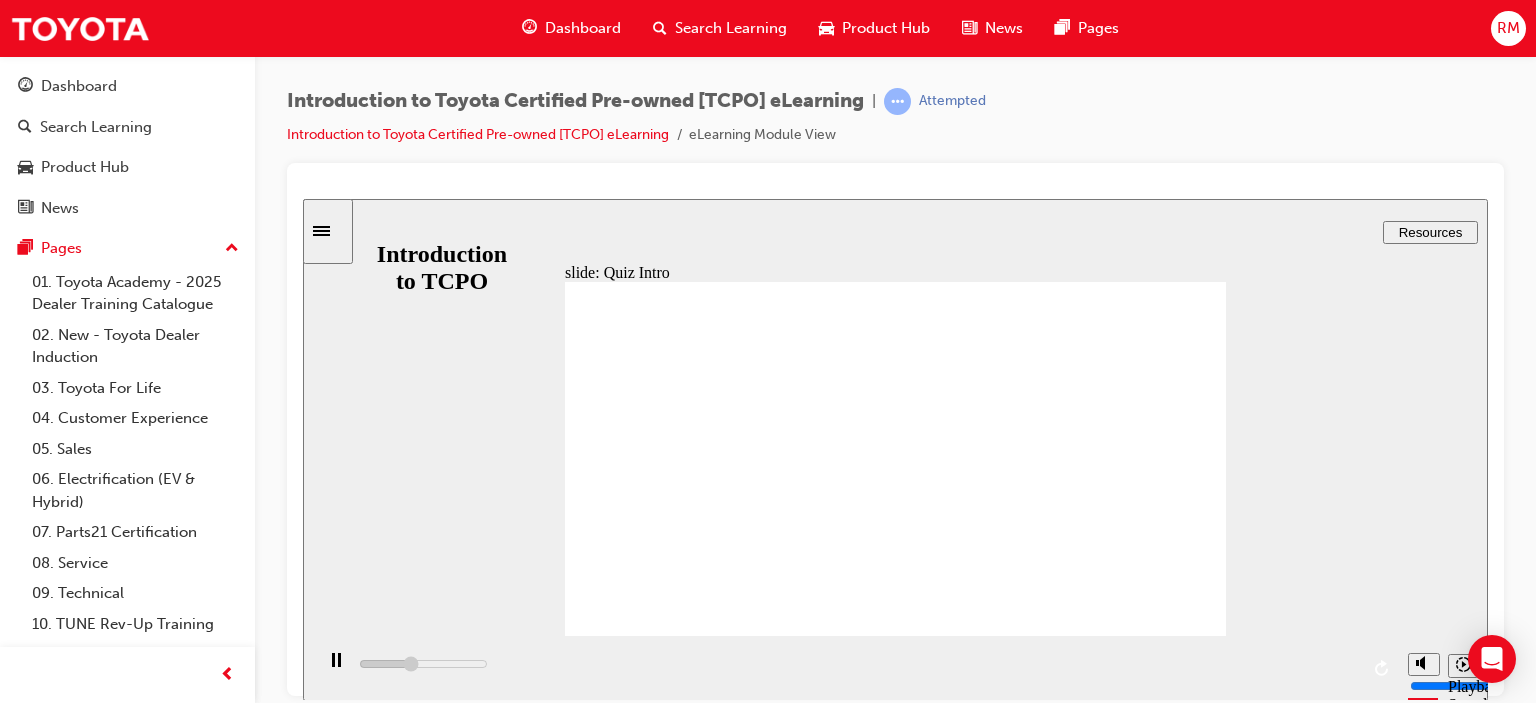 click 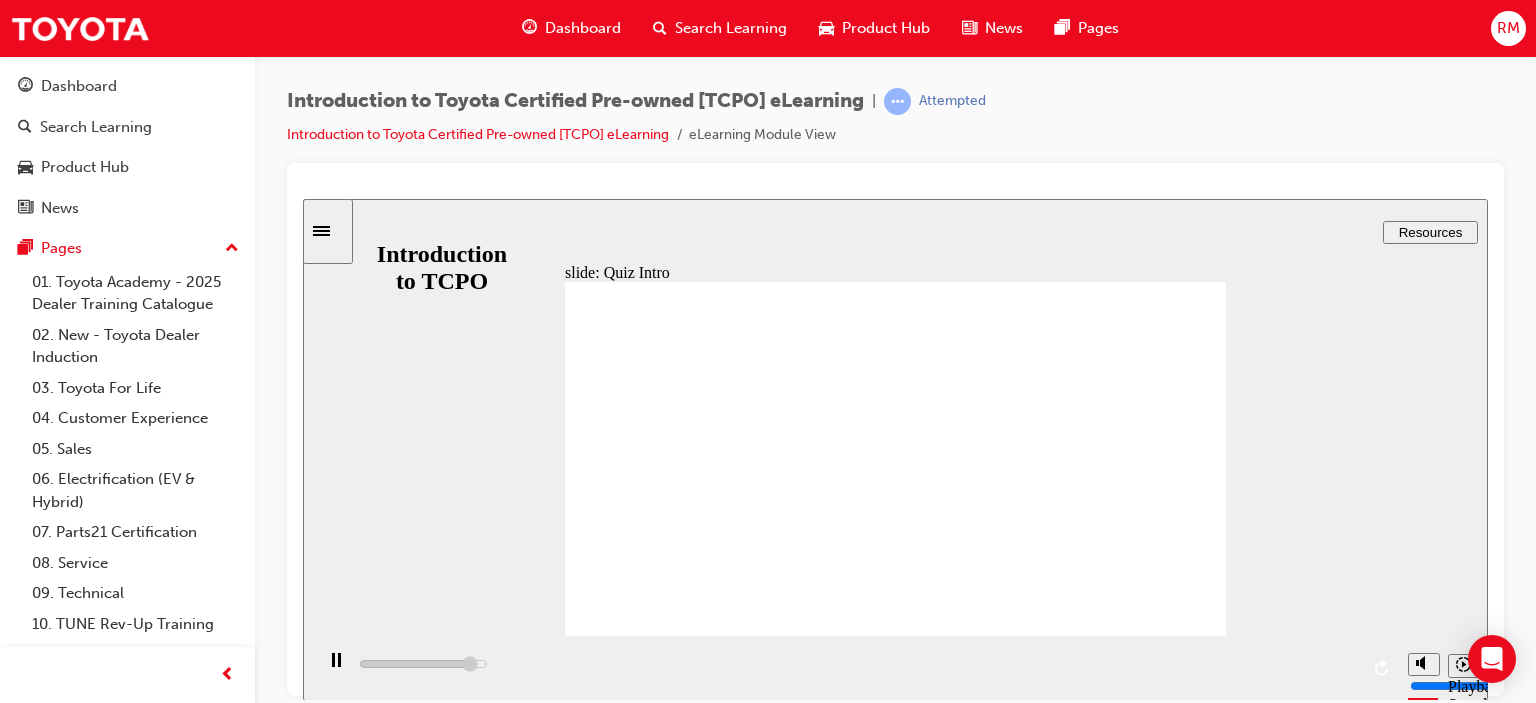 type on "7100" 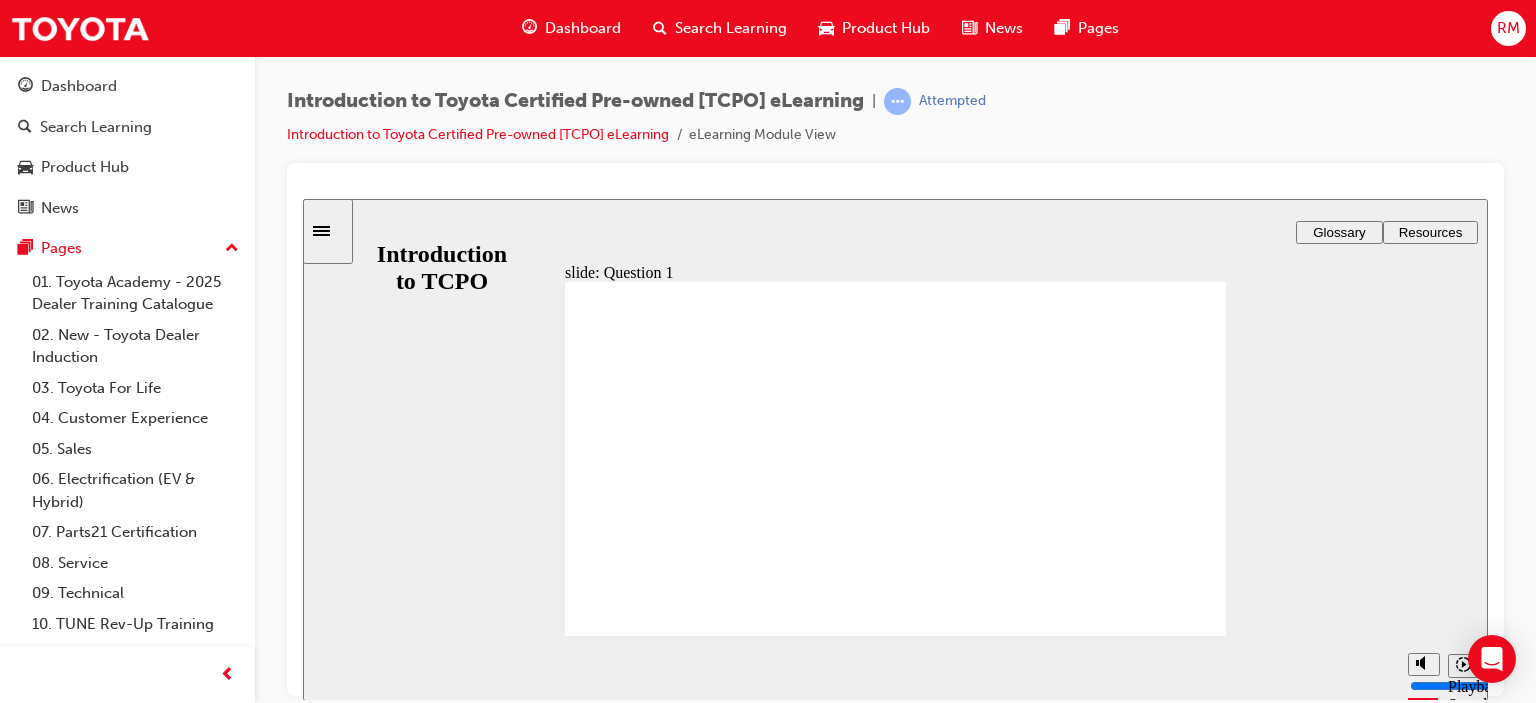 click 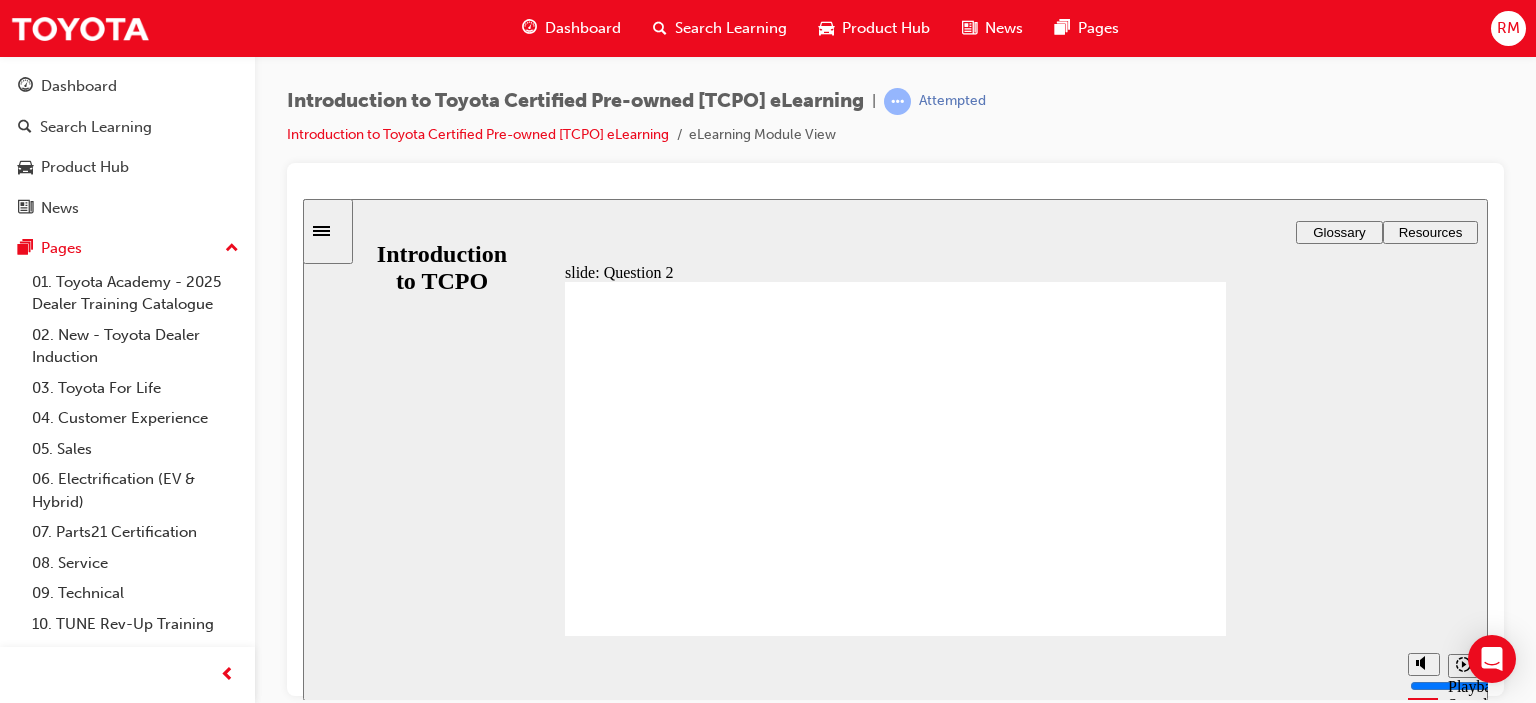 click 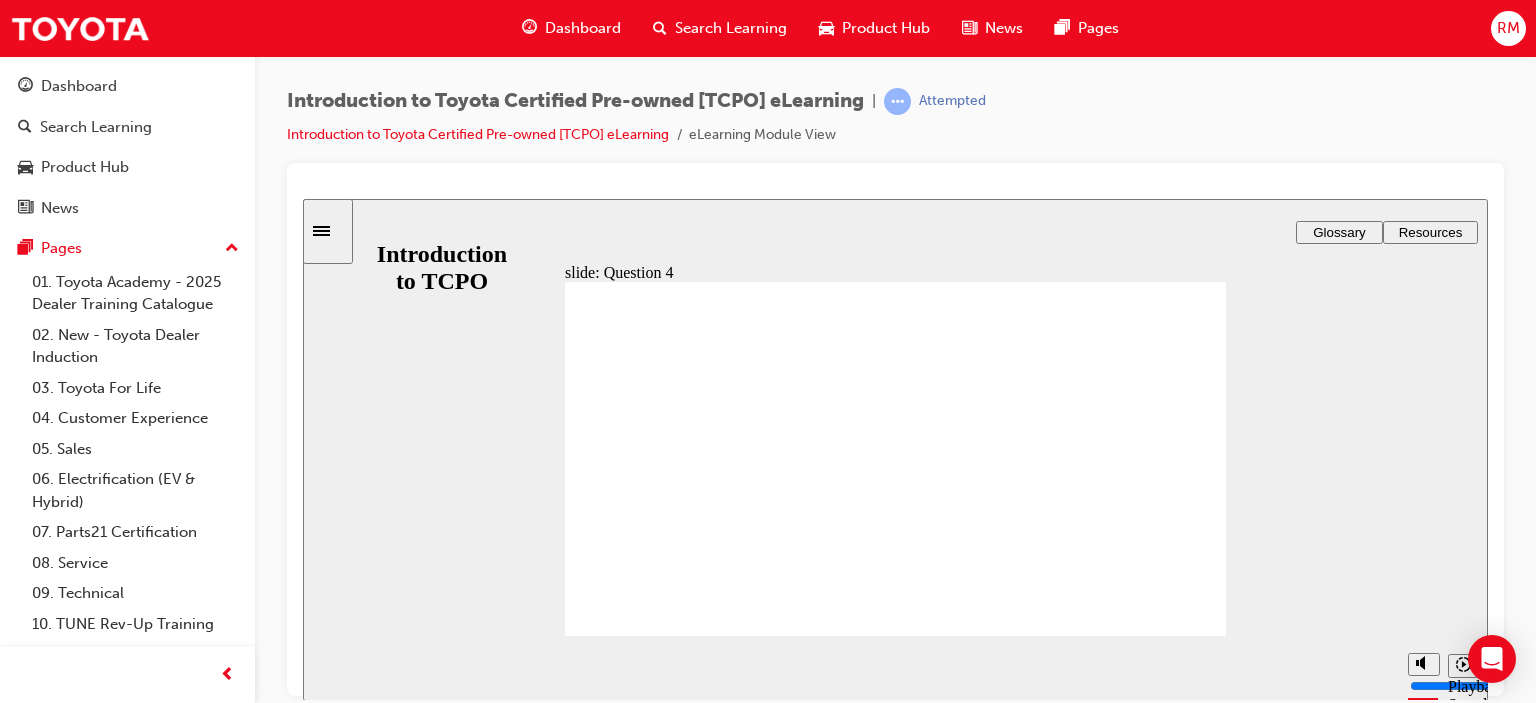 click 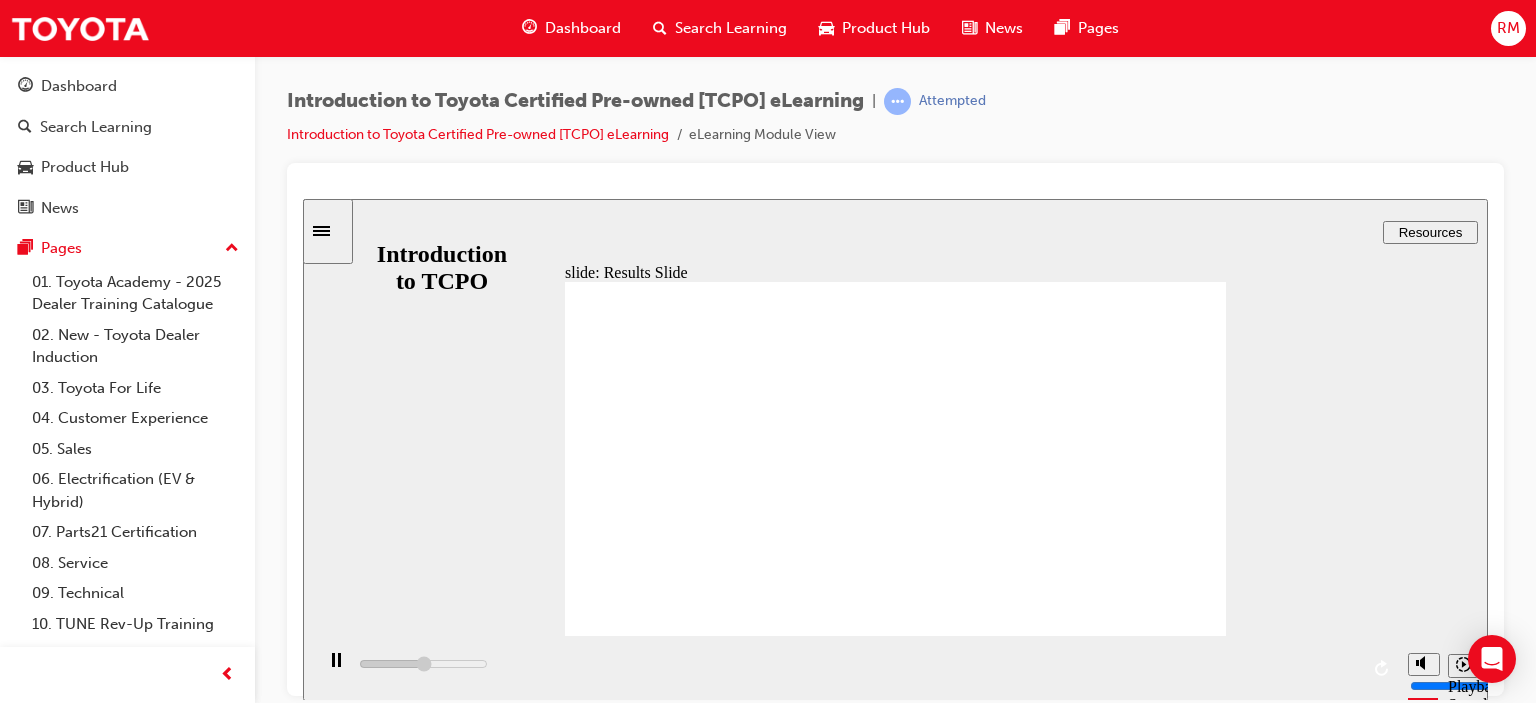 click on "NEXT NEXT" at bounding box center (1167, 2708) 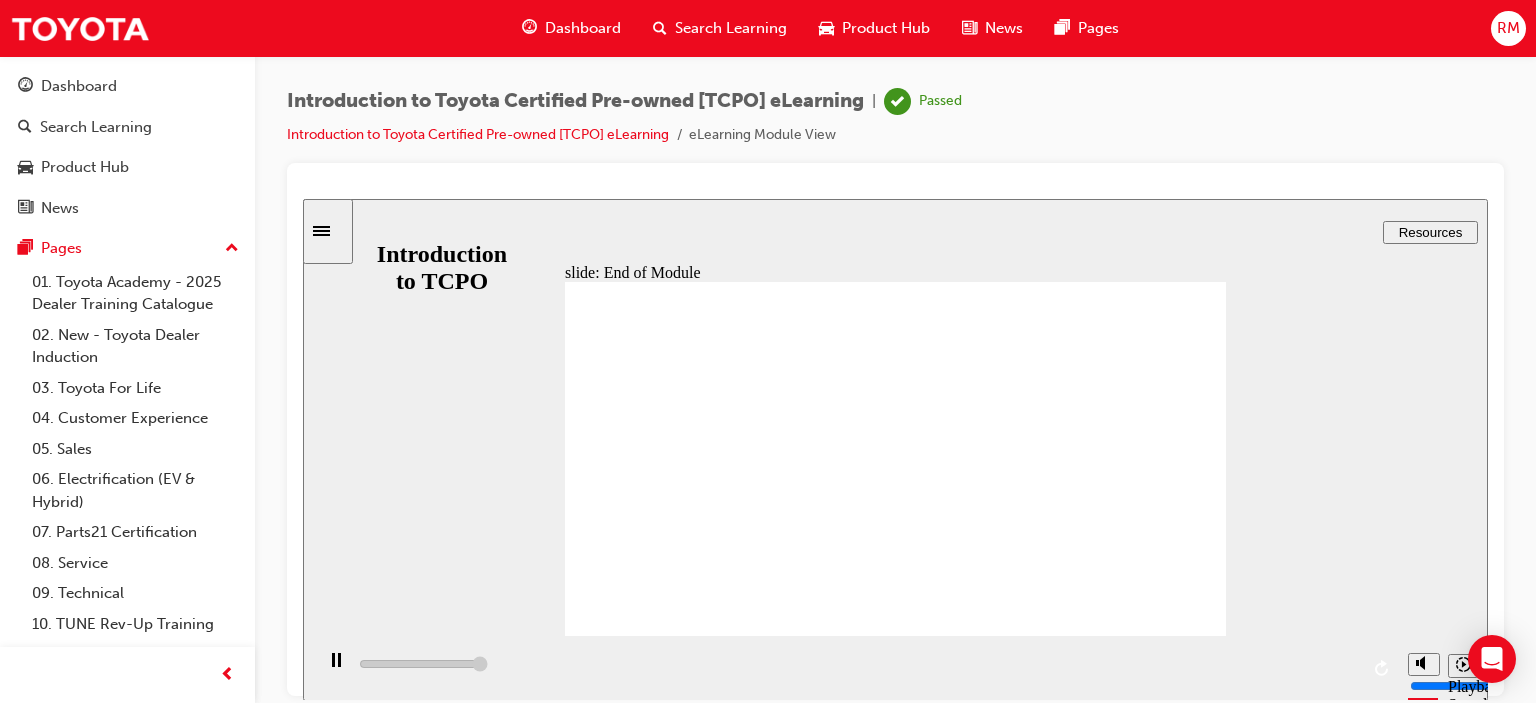 type on "18400" 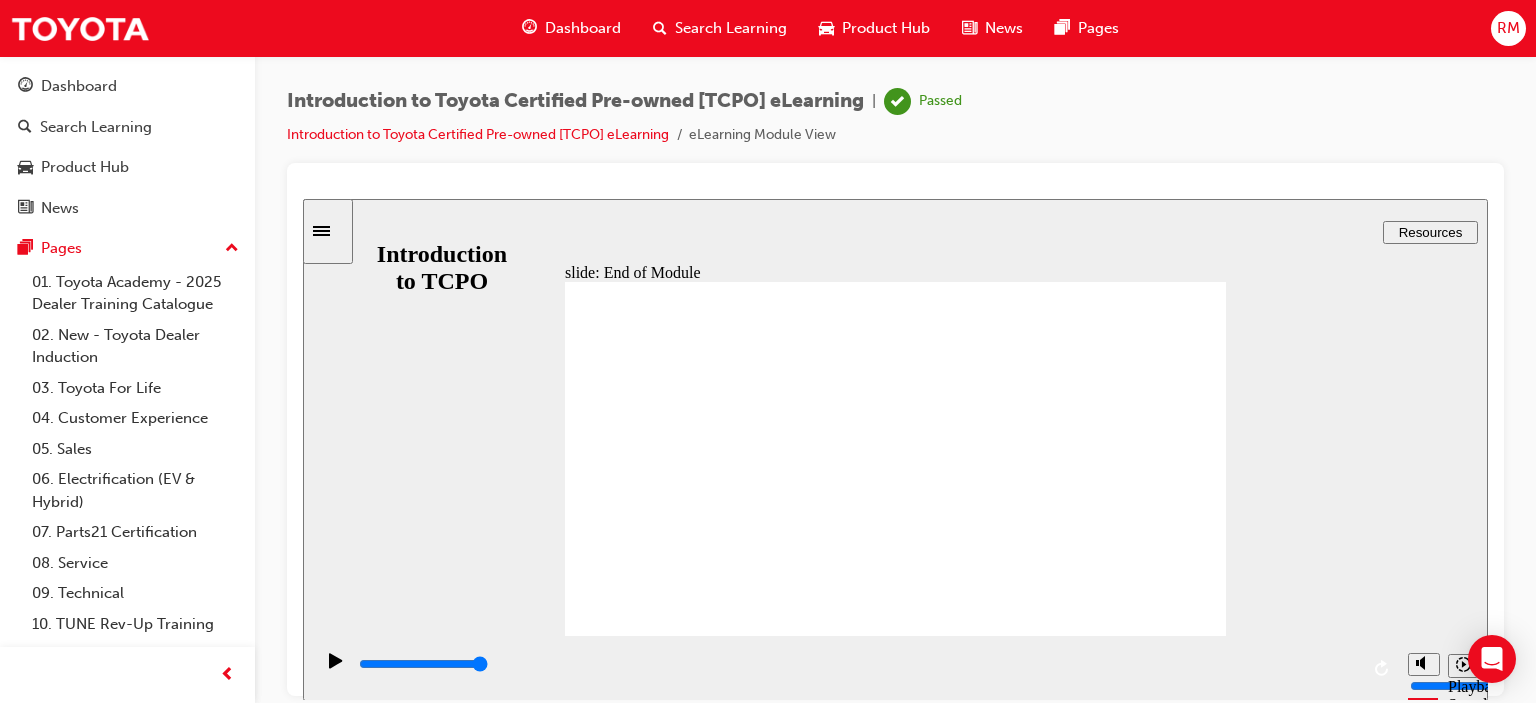 click 